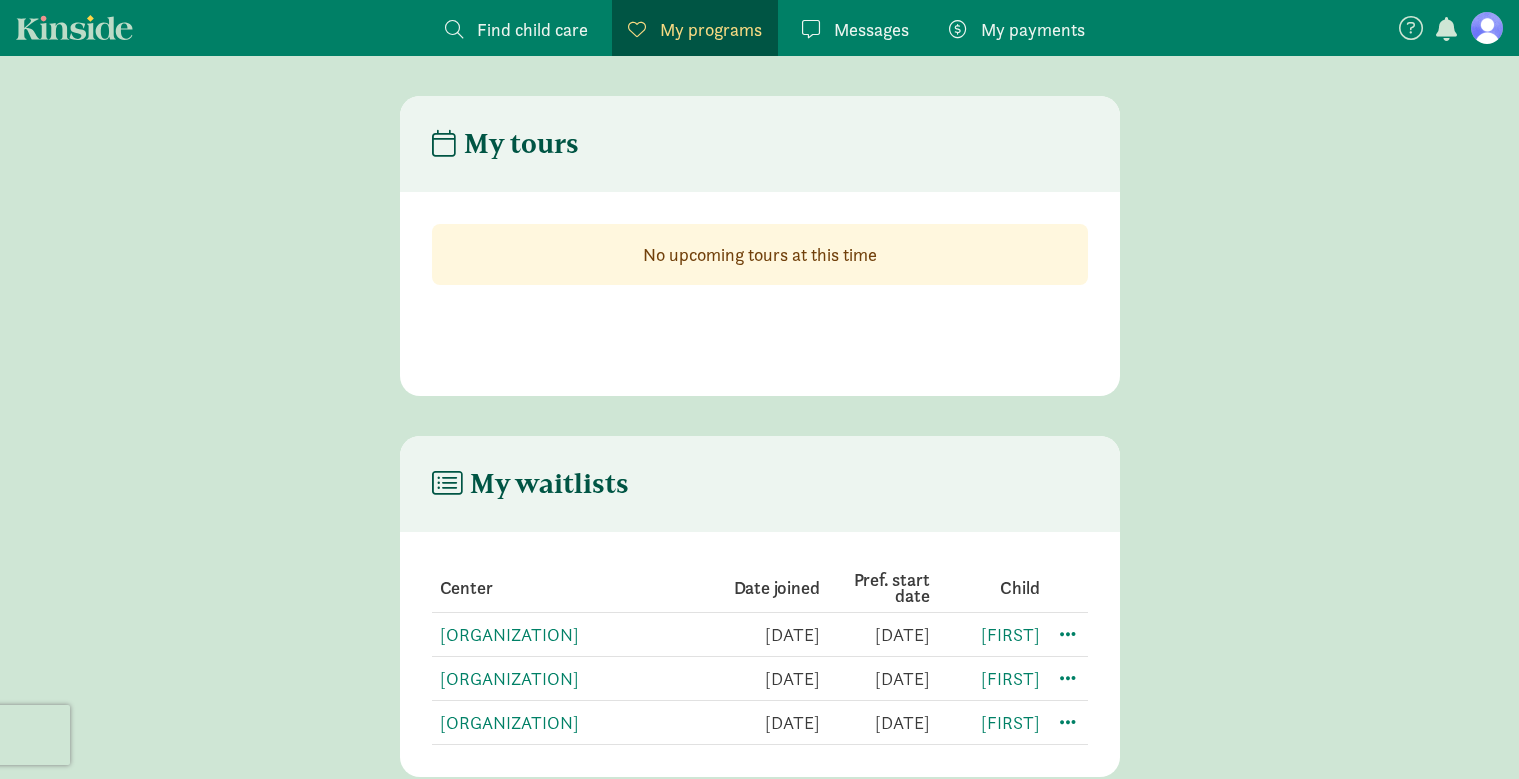 scroll, scrollTop: 0, scrollLeft: 0, axis: both 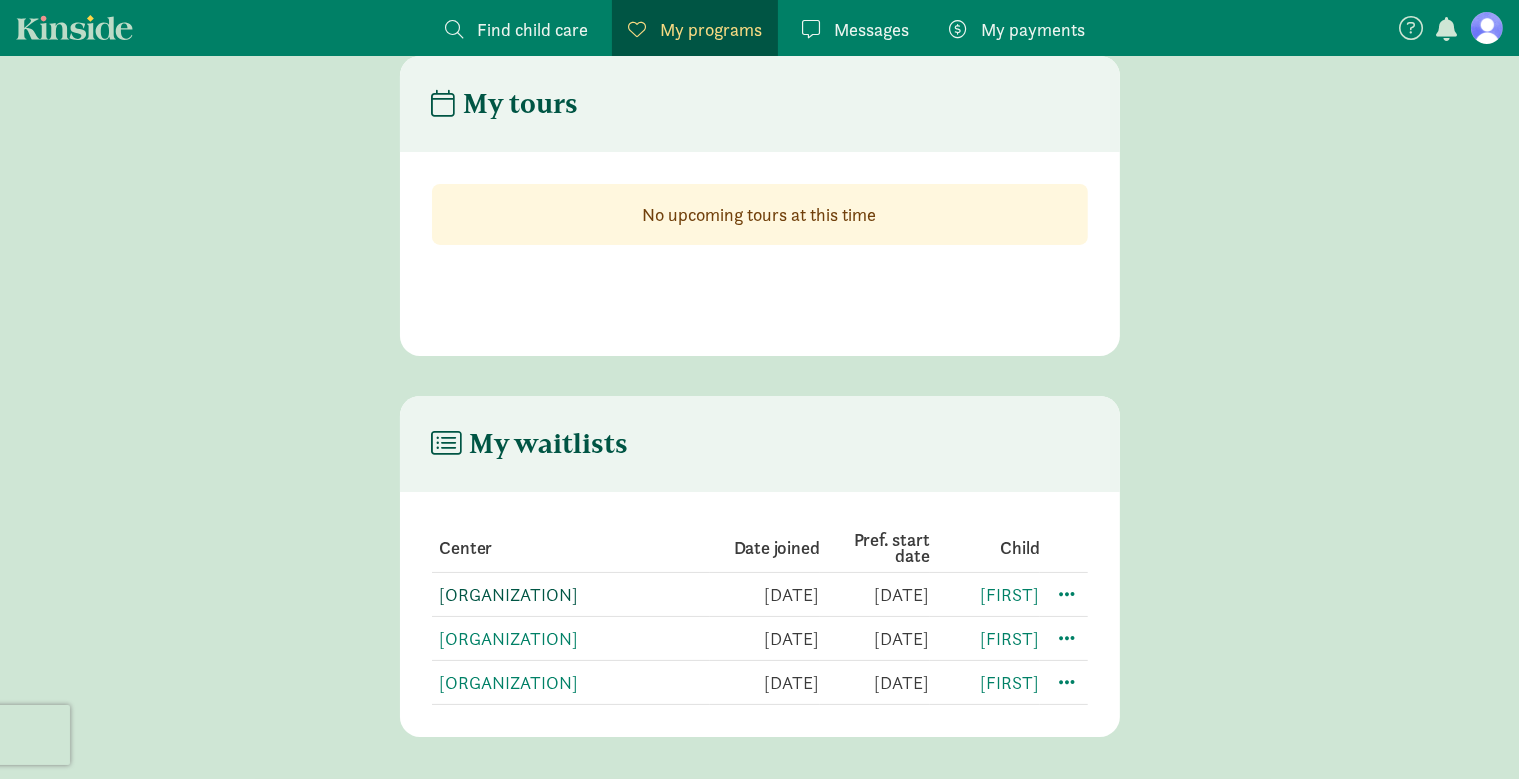 click on "[ORGANIZATION]" 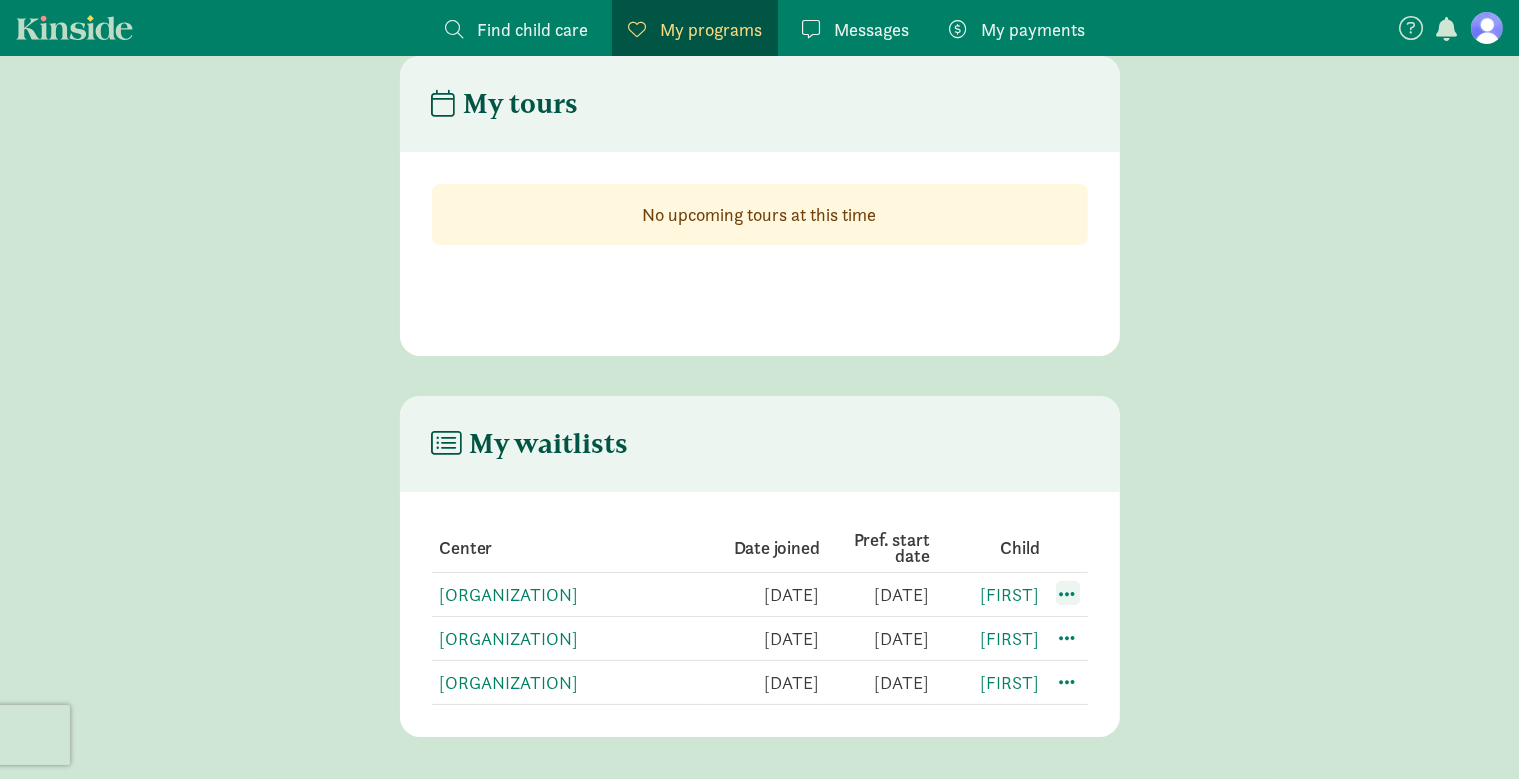 click 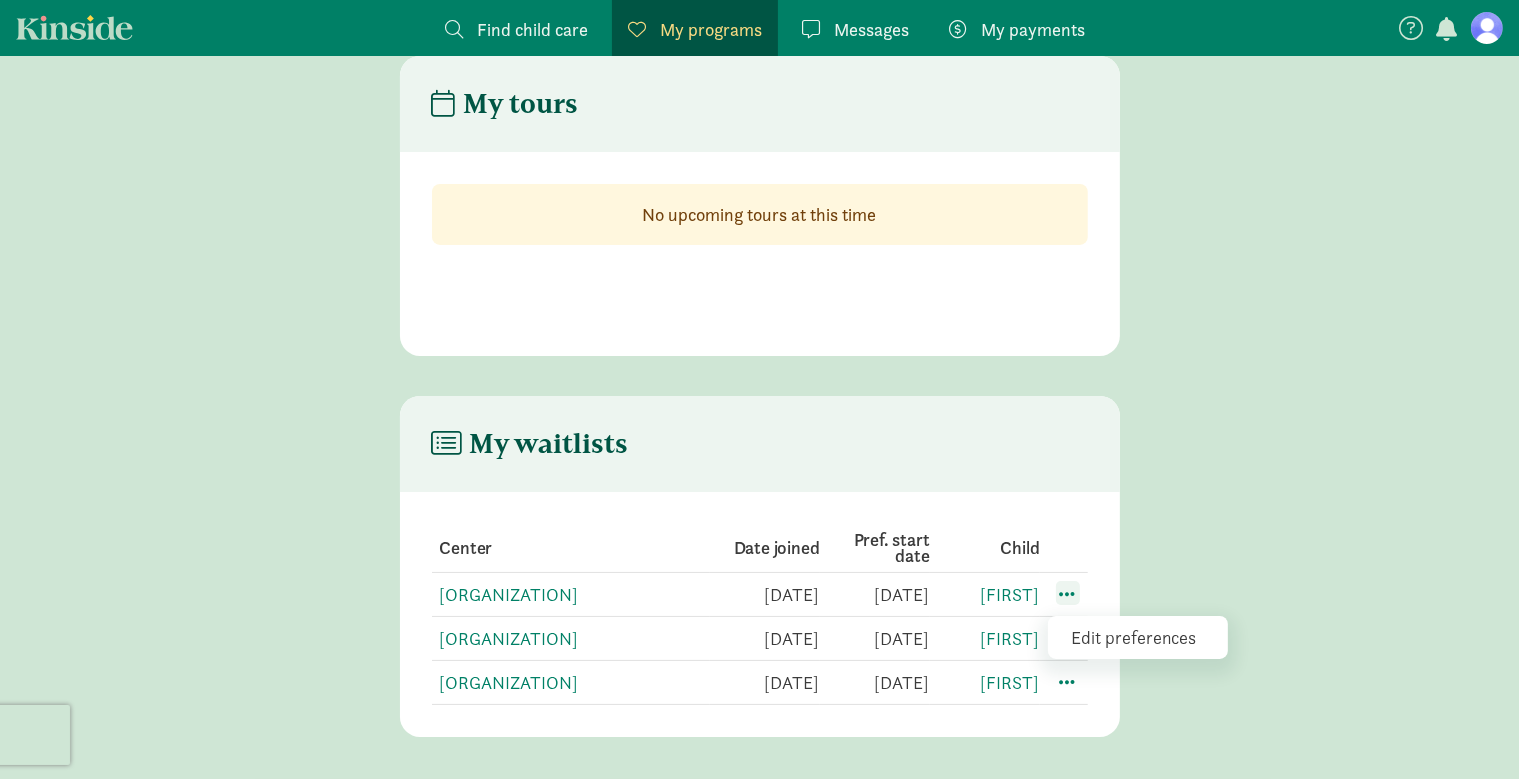 click 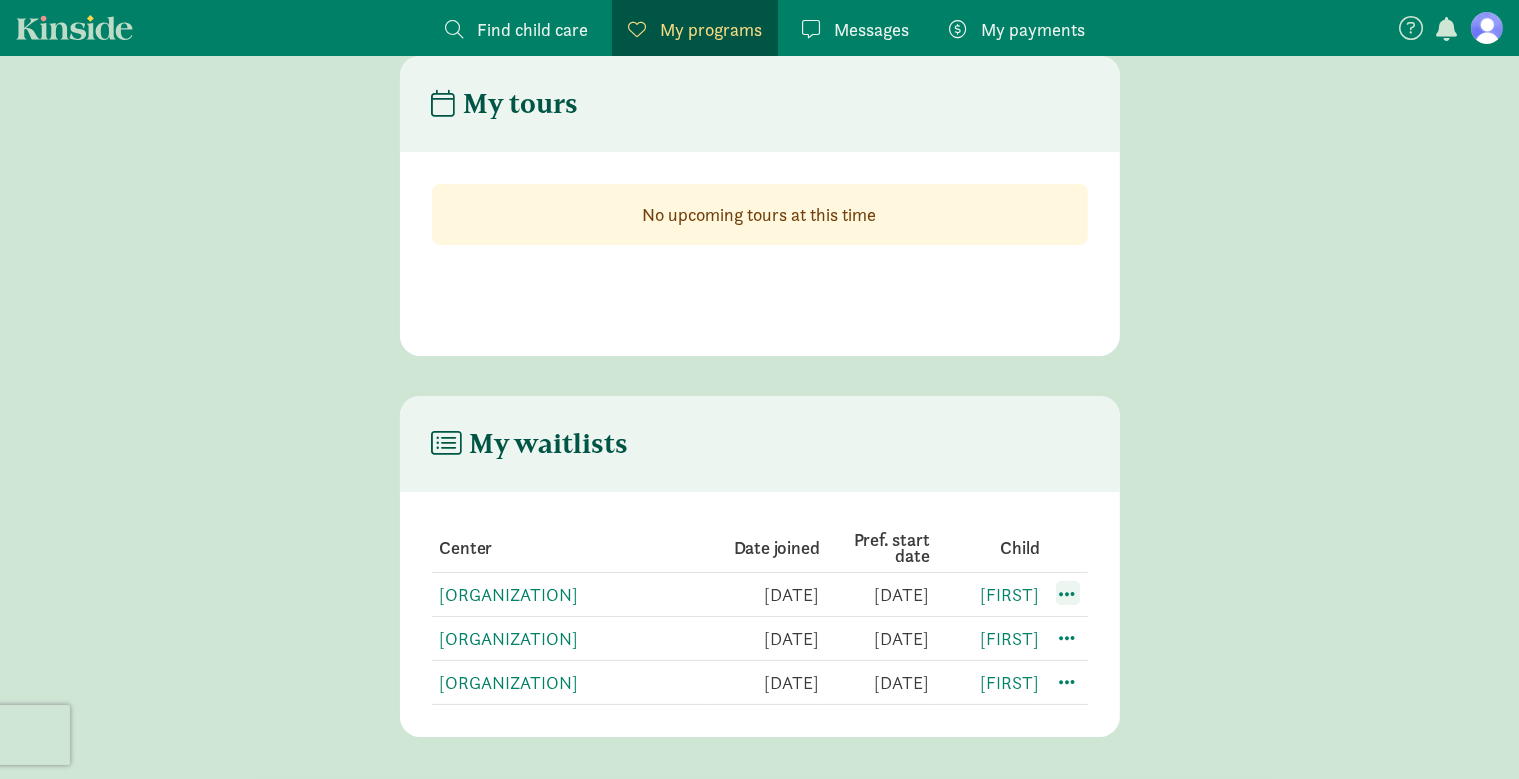 click 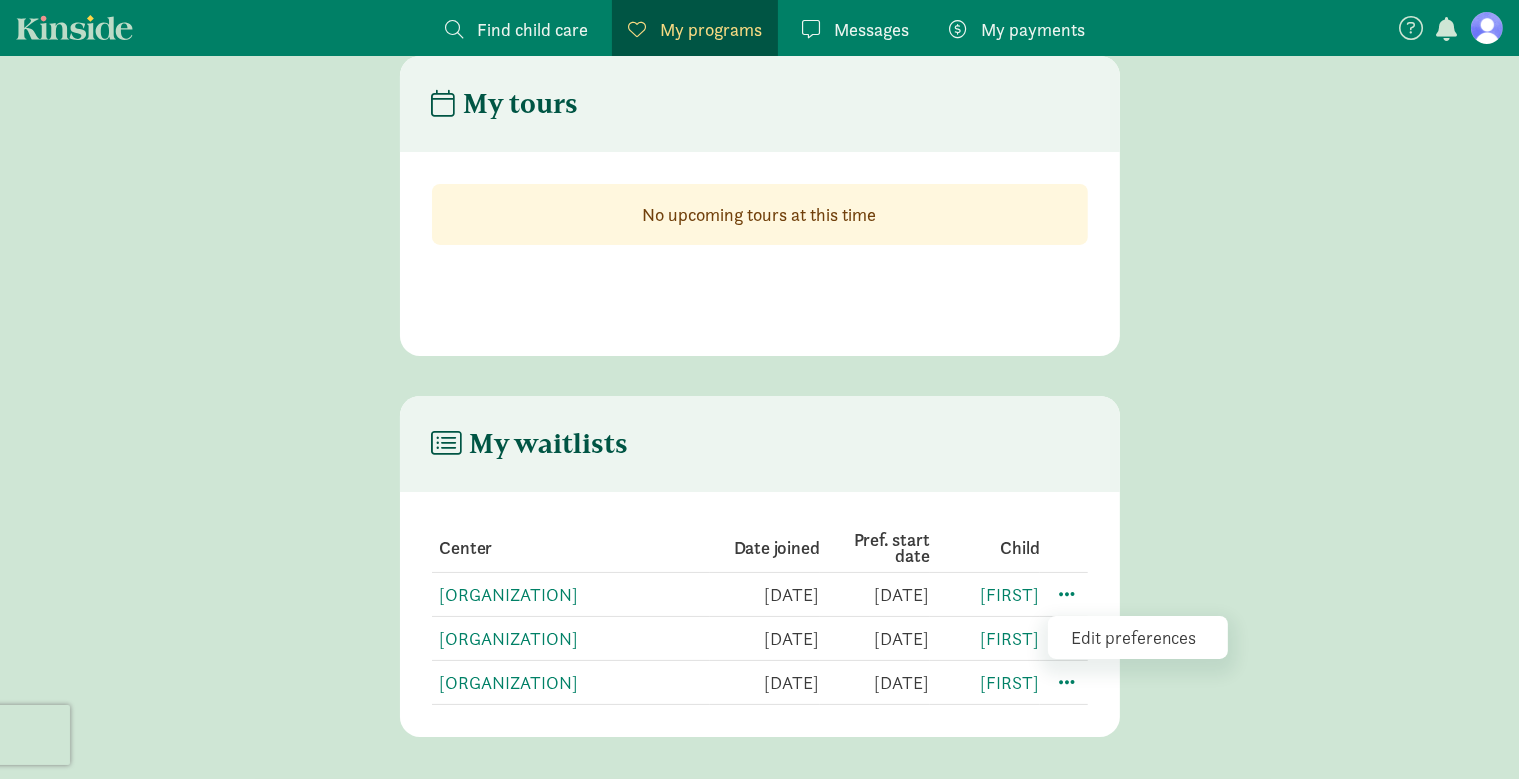 click on "Edit preferences" 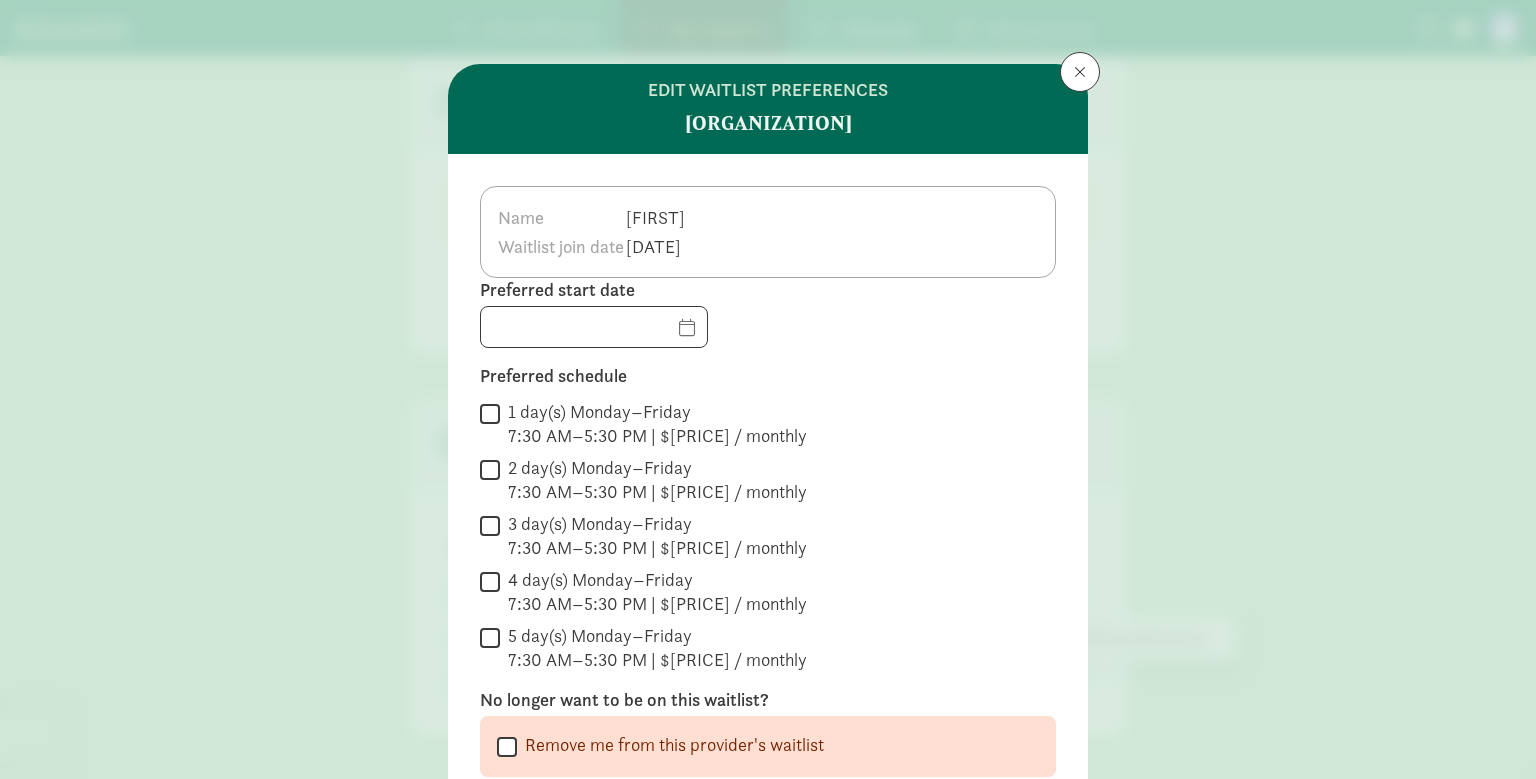 scroll, scrollTop: 200, scrollLeft: 0, axis: vertical 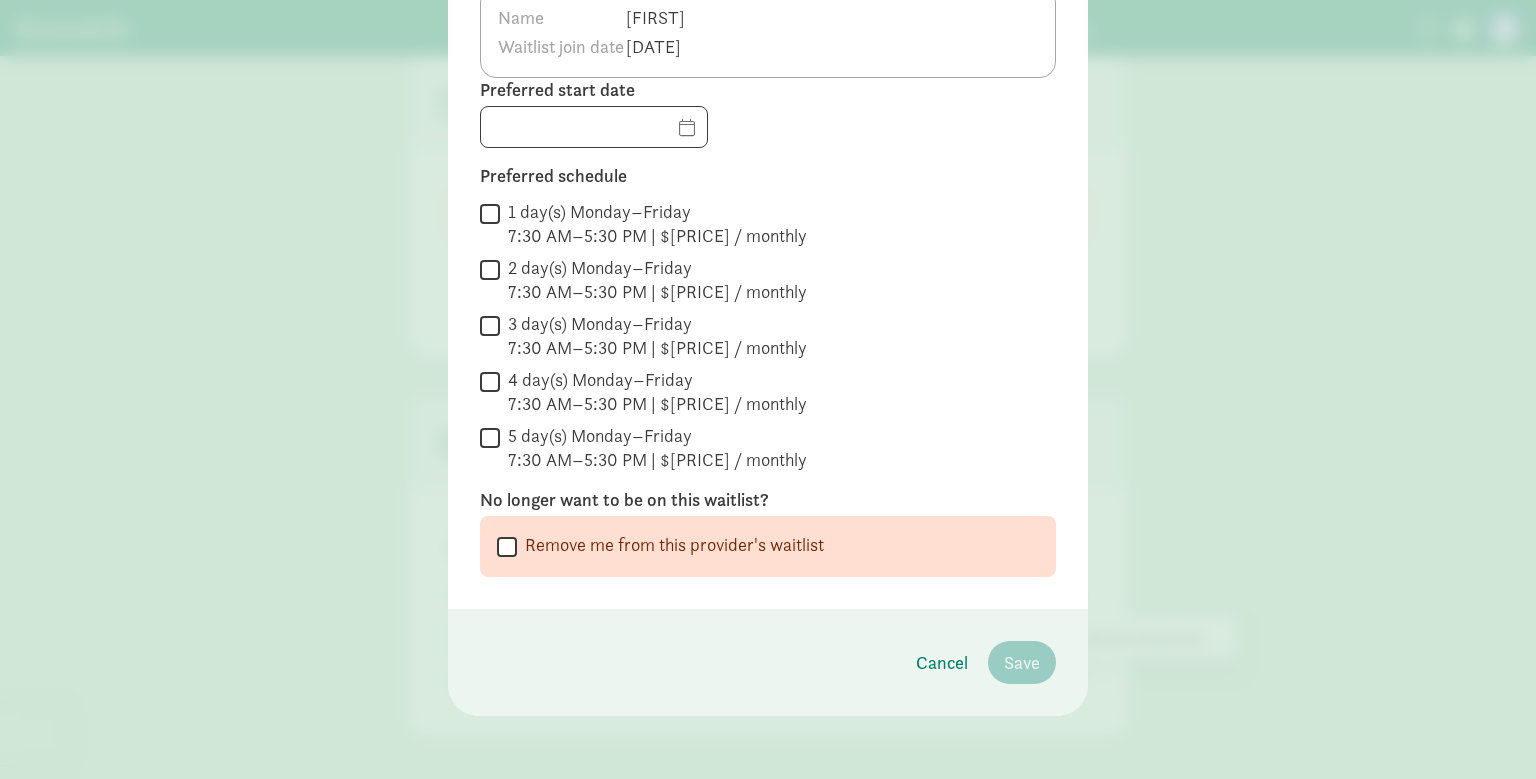 click on "Remove me from this provider's waitlist" at bounding box center (507, 546) 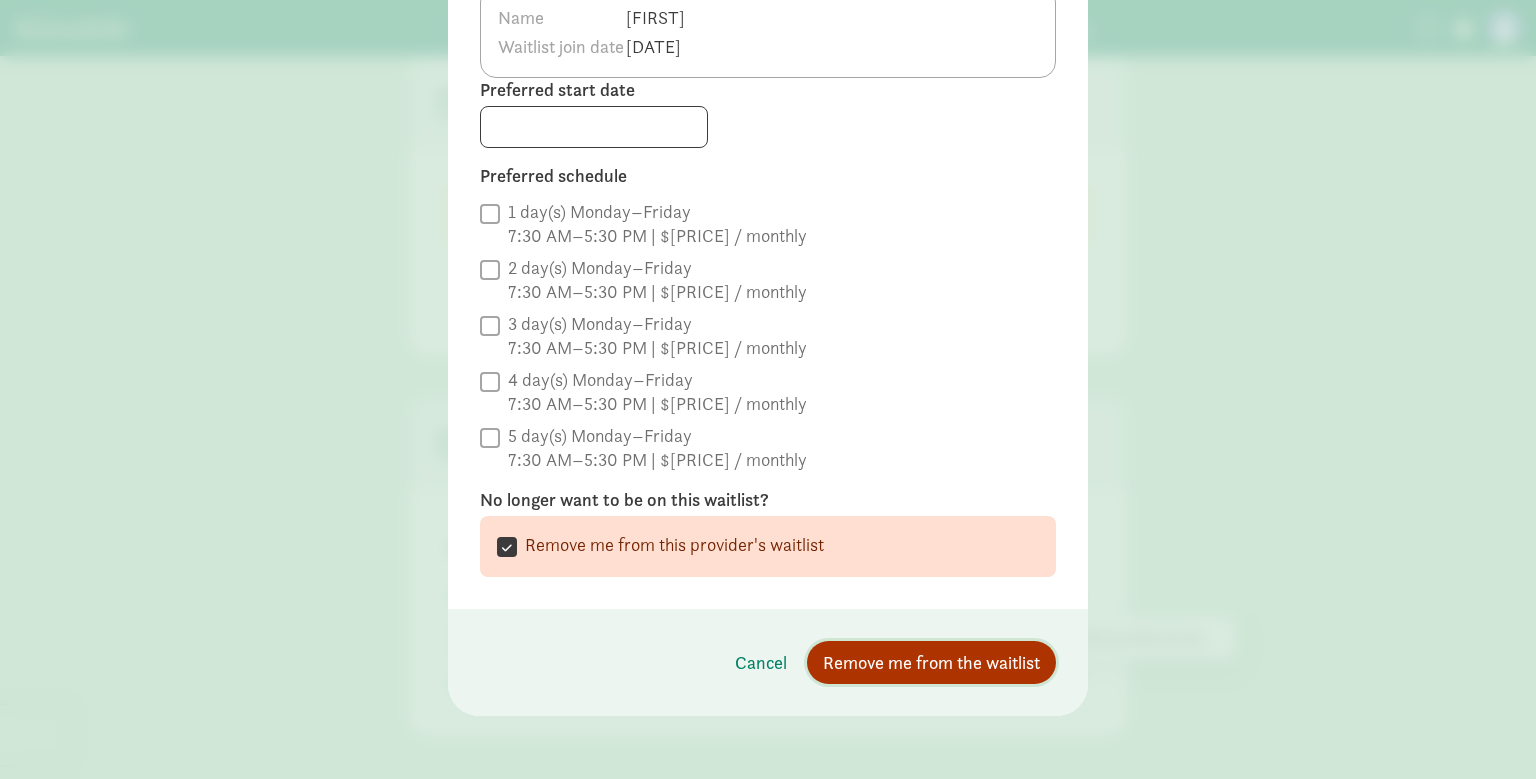 click on "Remove me from the waitlist" at bounding box center (931, 662) 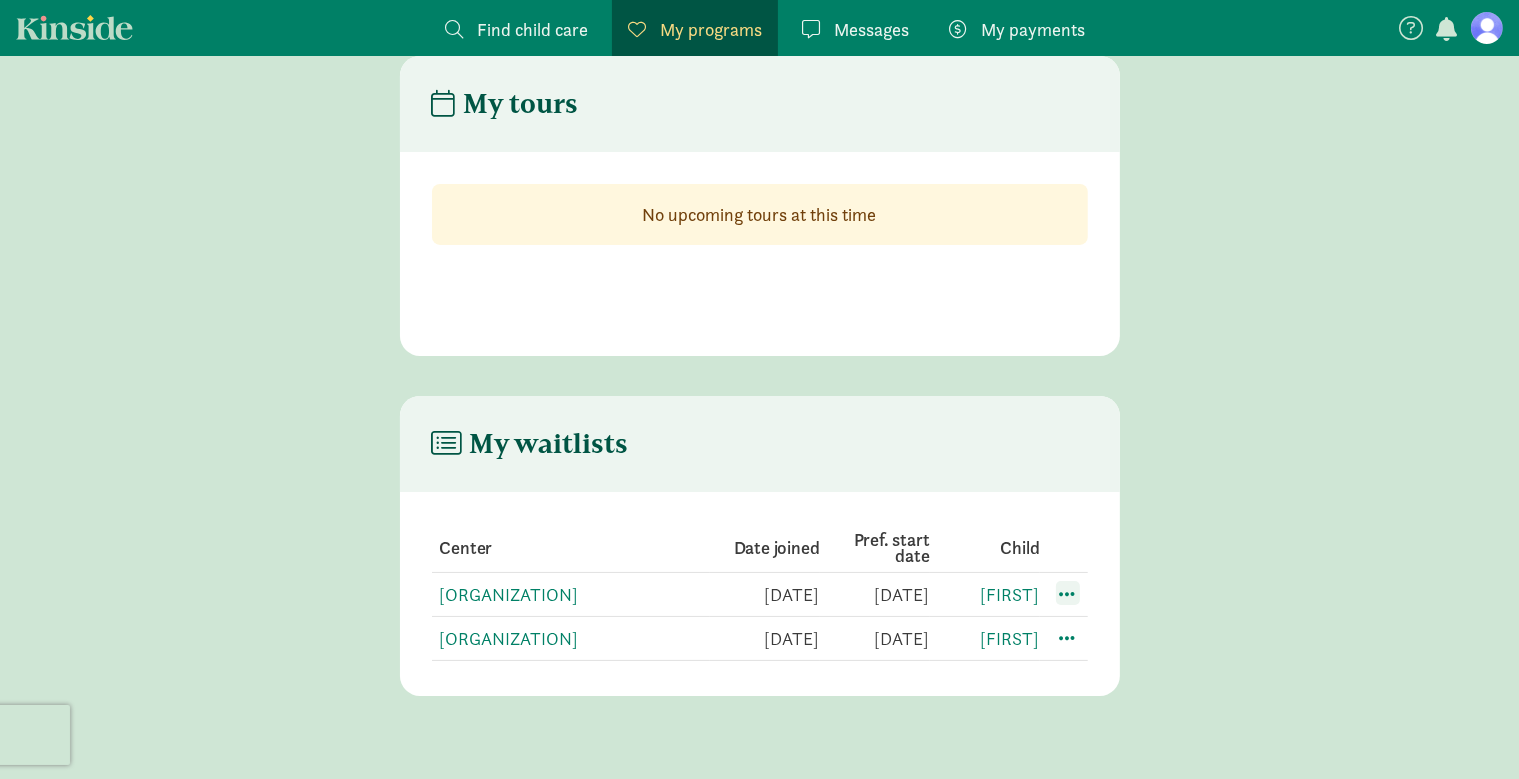 click 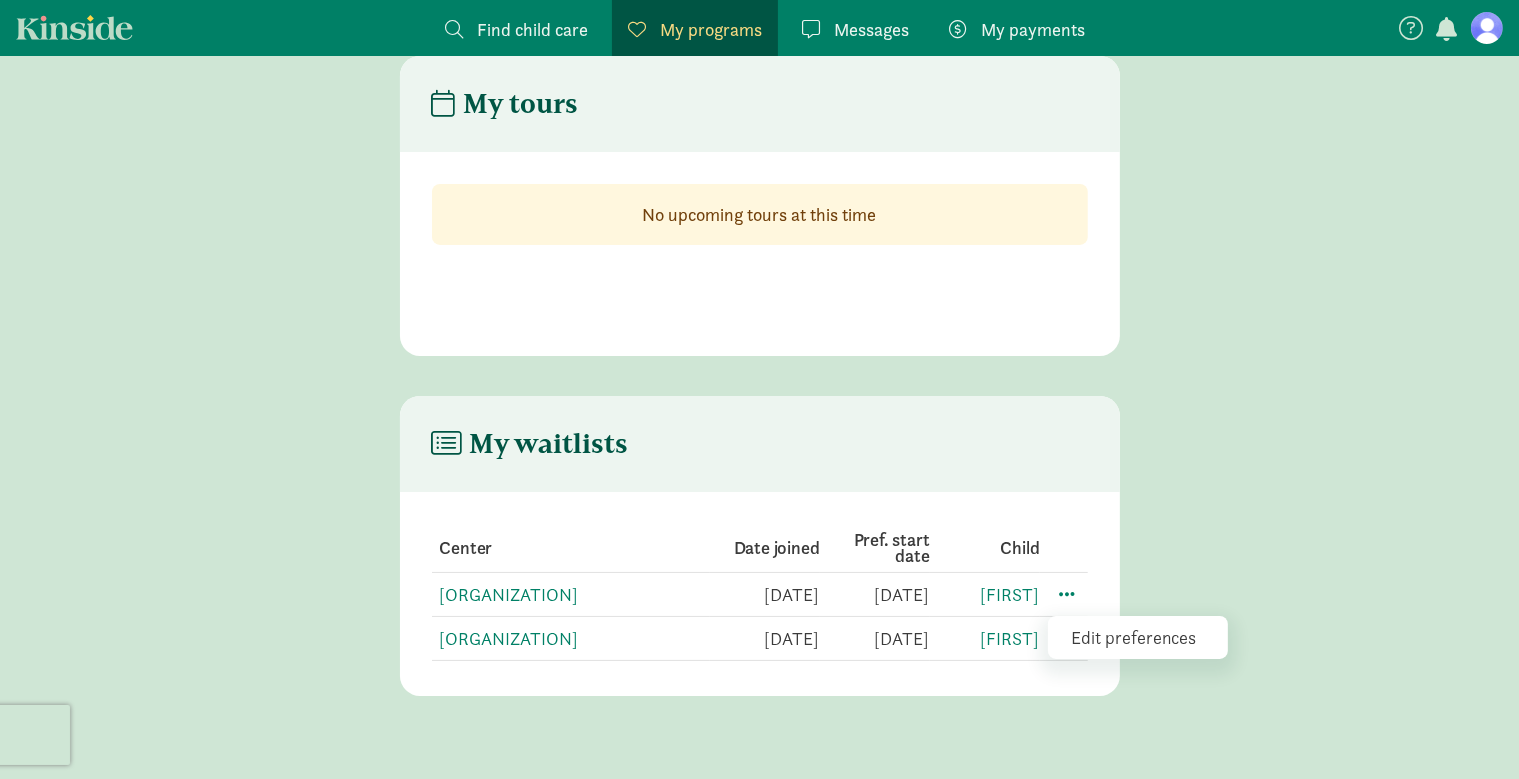 click on "Edit preferences" 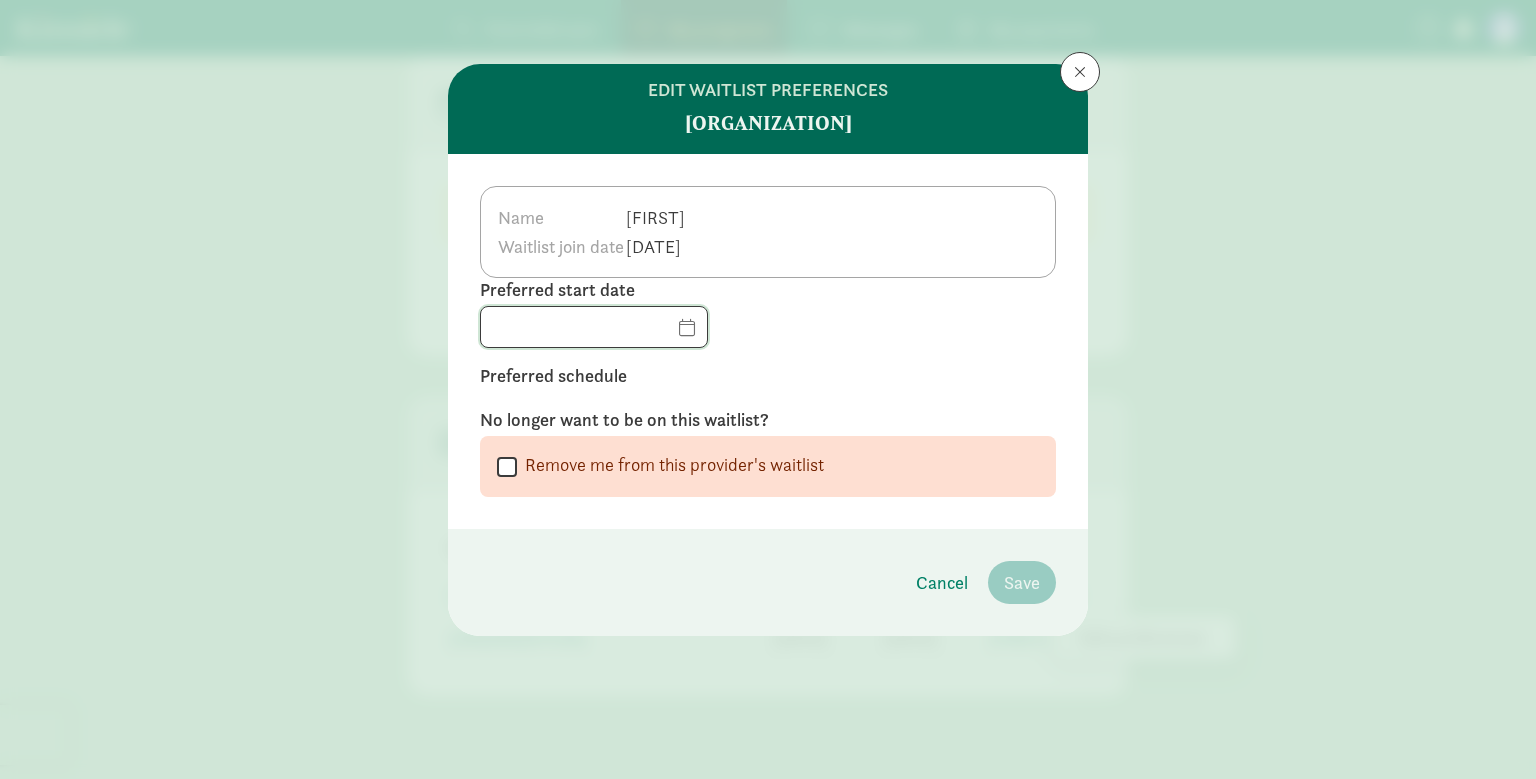 click 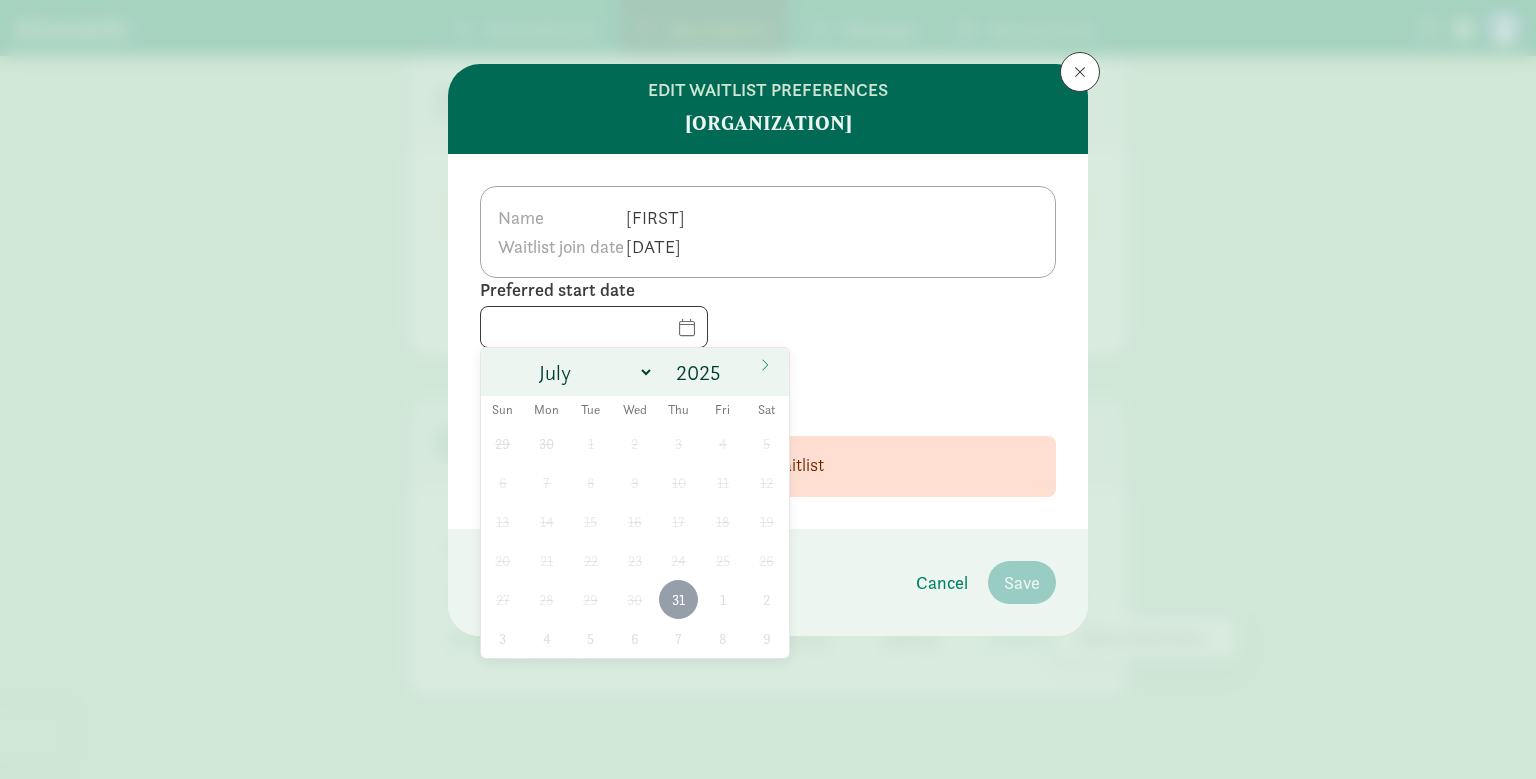 click on "31" at bounding box center [678, 599] 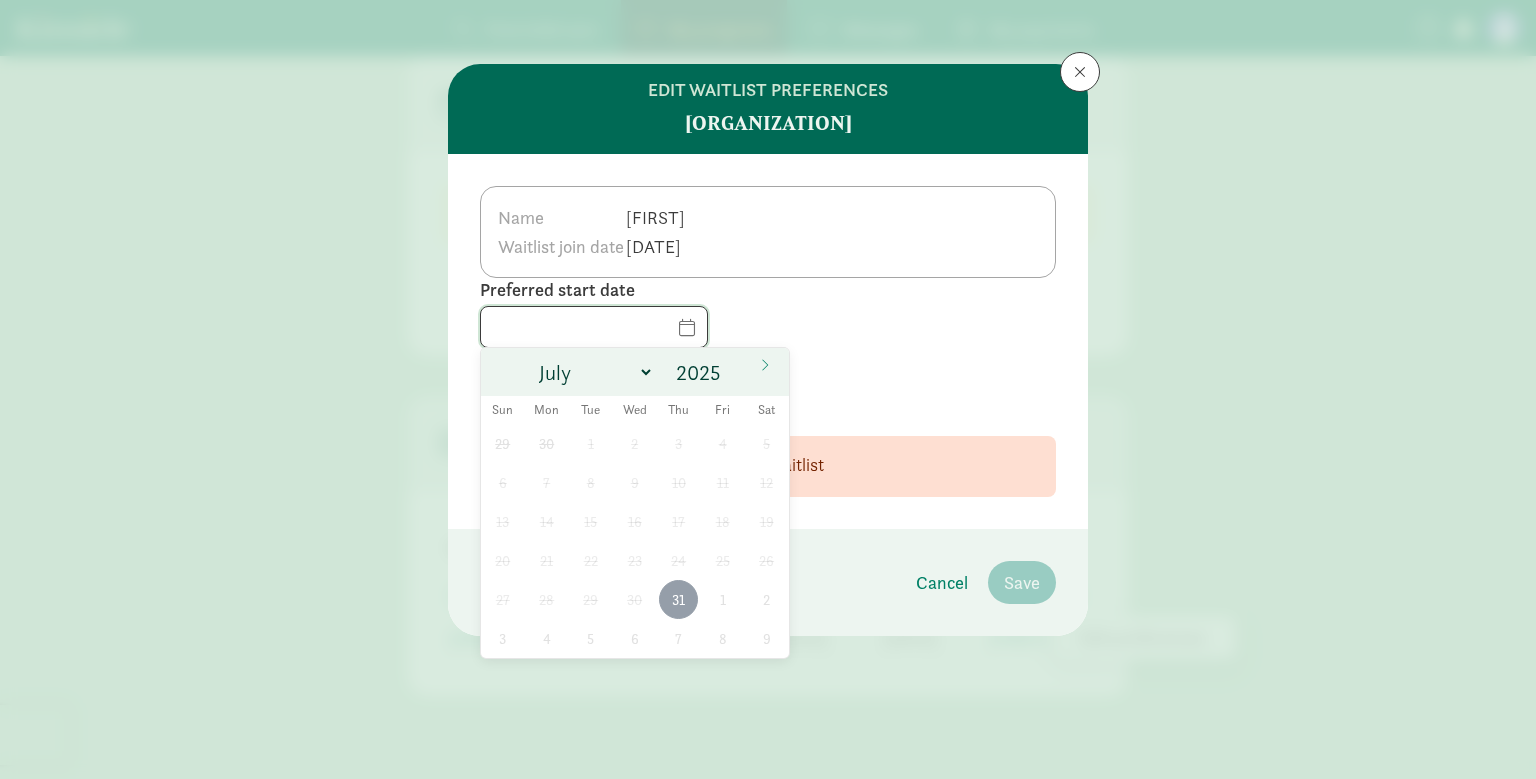 type on "07/31/2025" 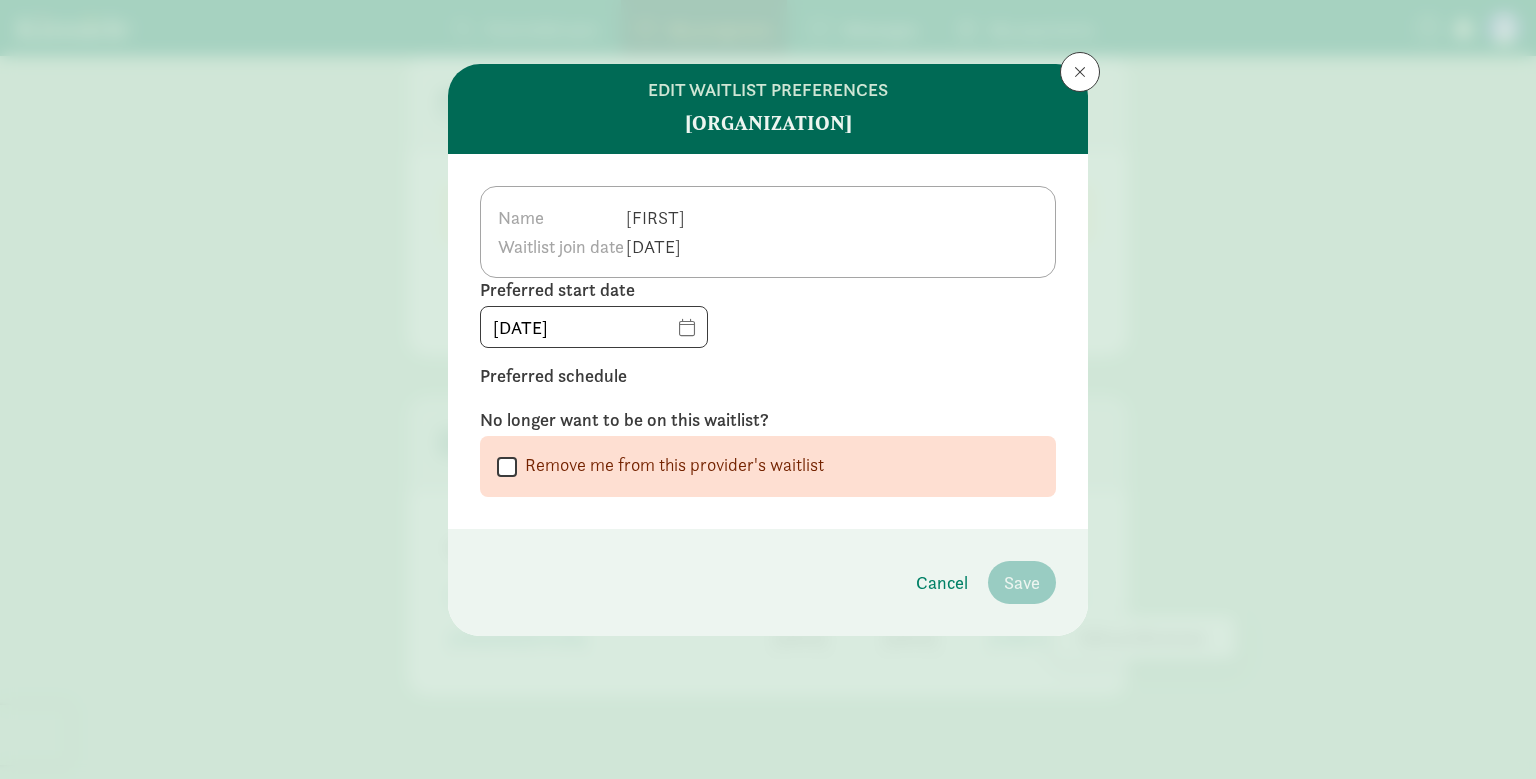 click on "Preferred schedule" at bounding box center [768, 376] 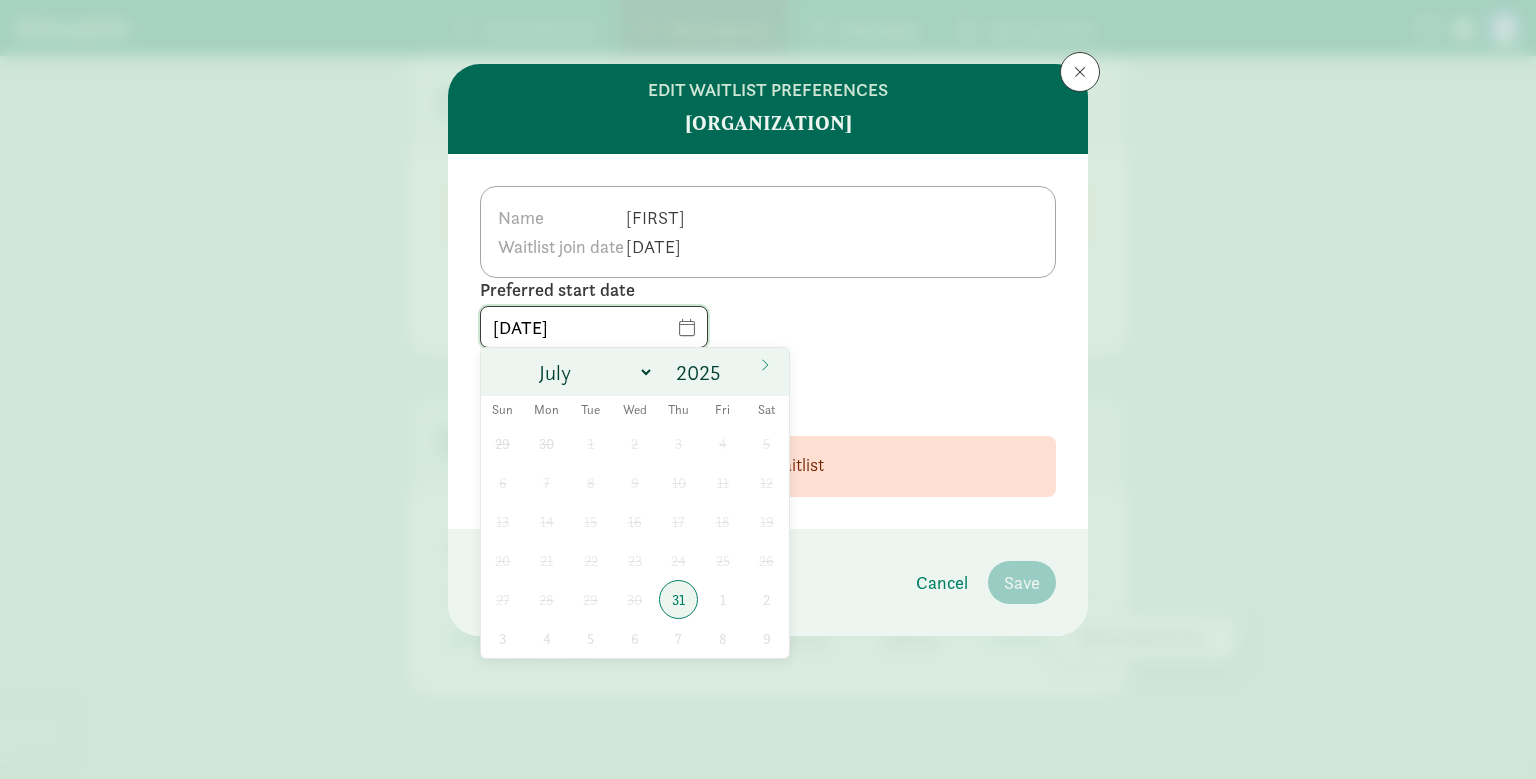 click on "07/31/2025" 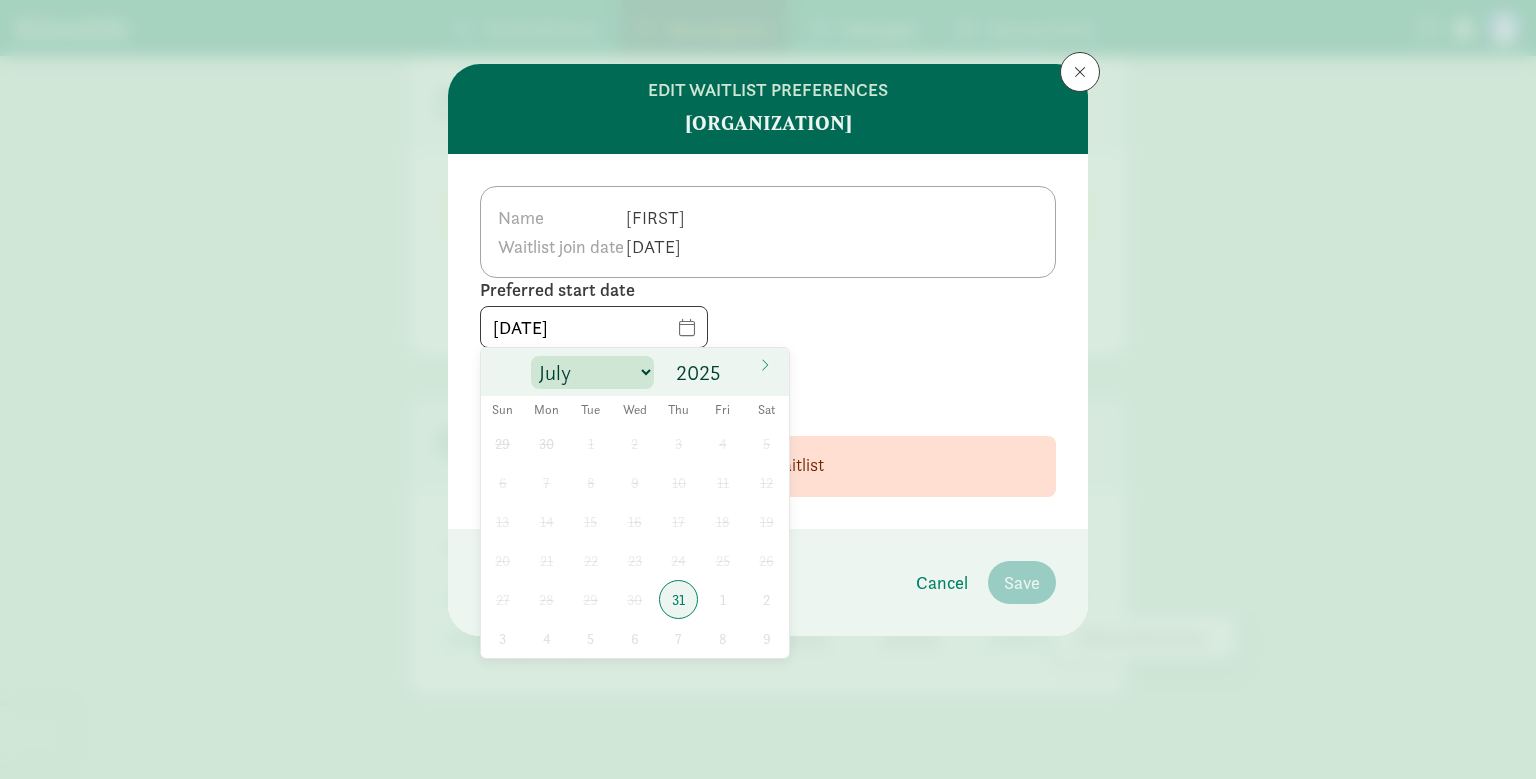click on "July August September October November December" at bounding box center (592, 372) 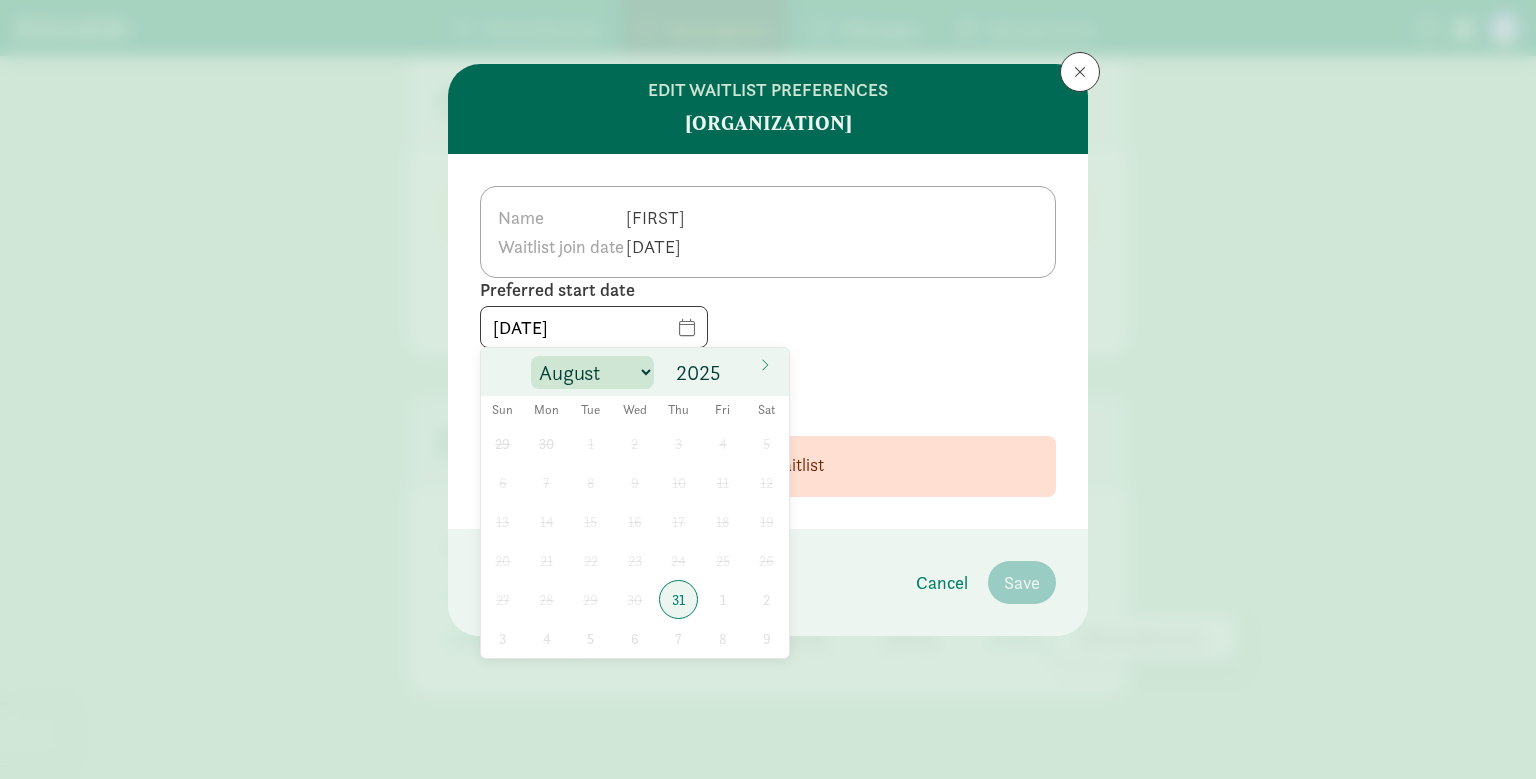 click on "August" at bounding box center [0, 0] 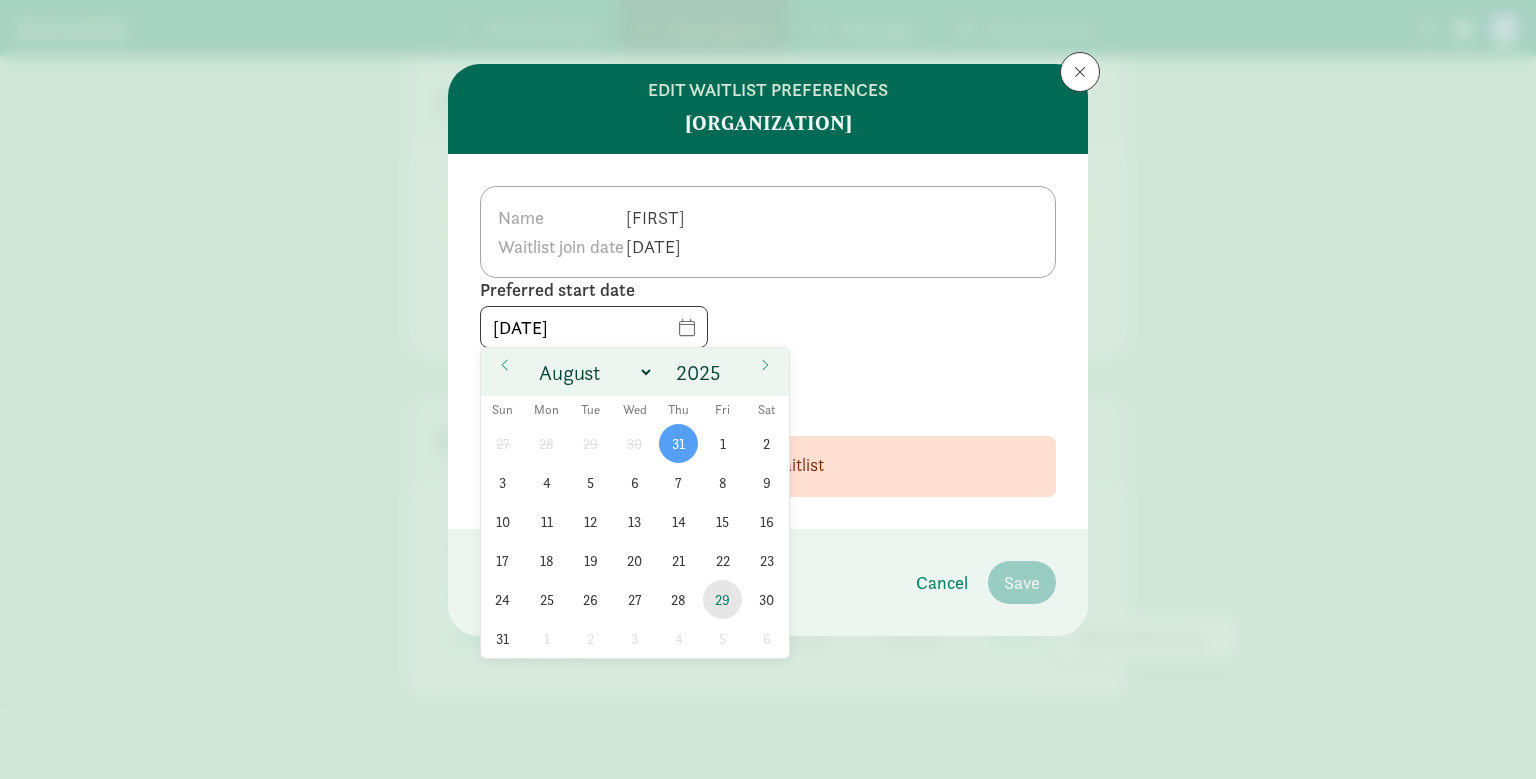 click on "29" at bounding box center [722, 599] 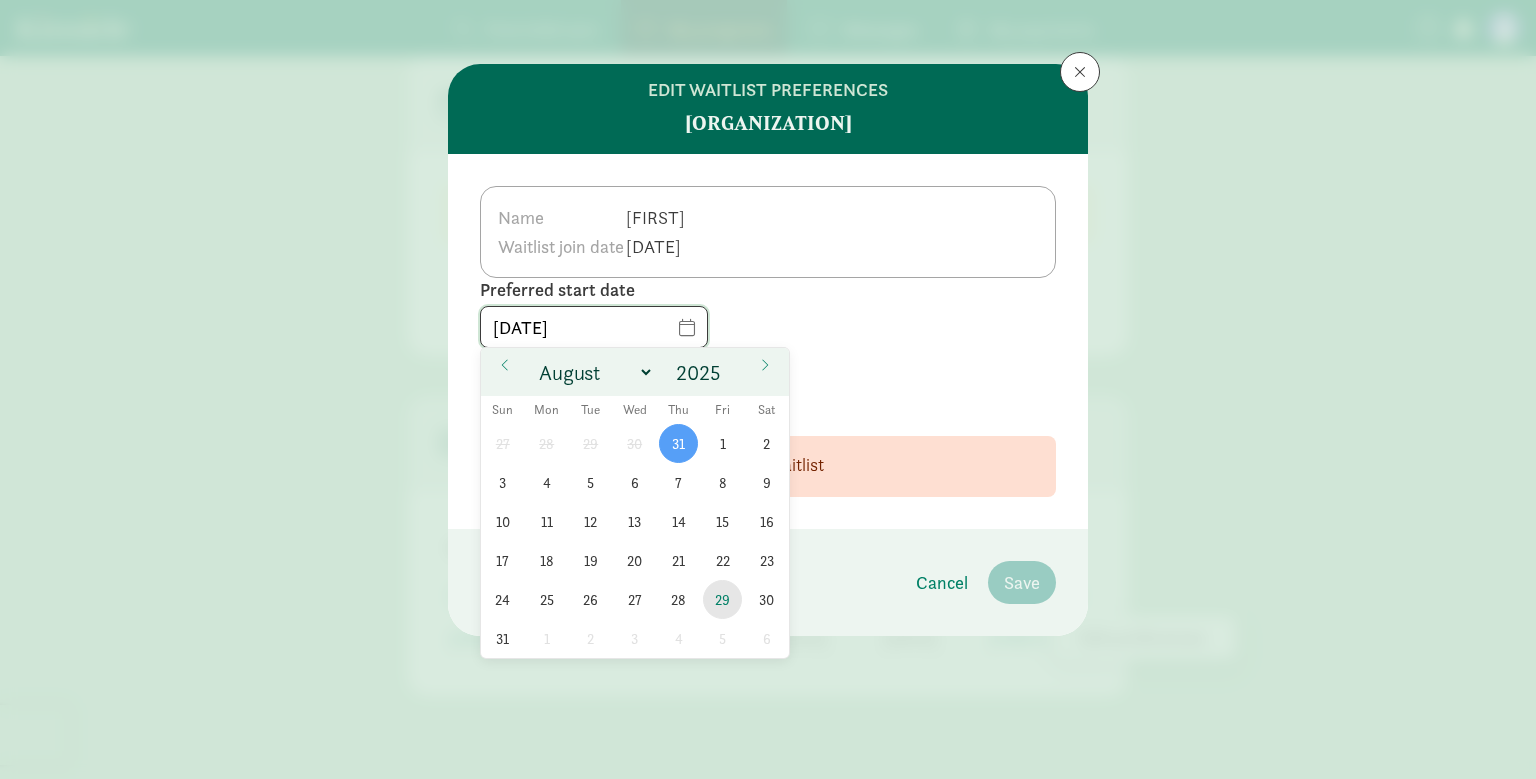 type on "08/29/2025" 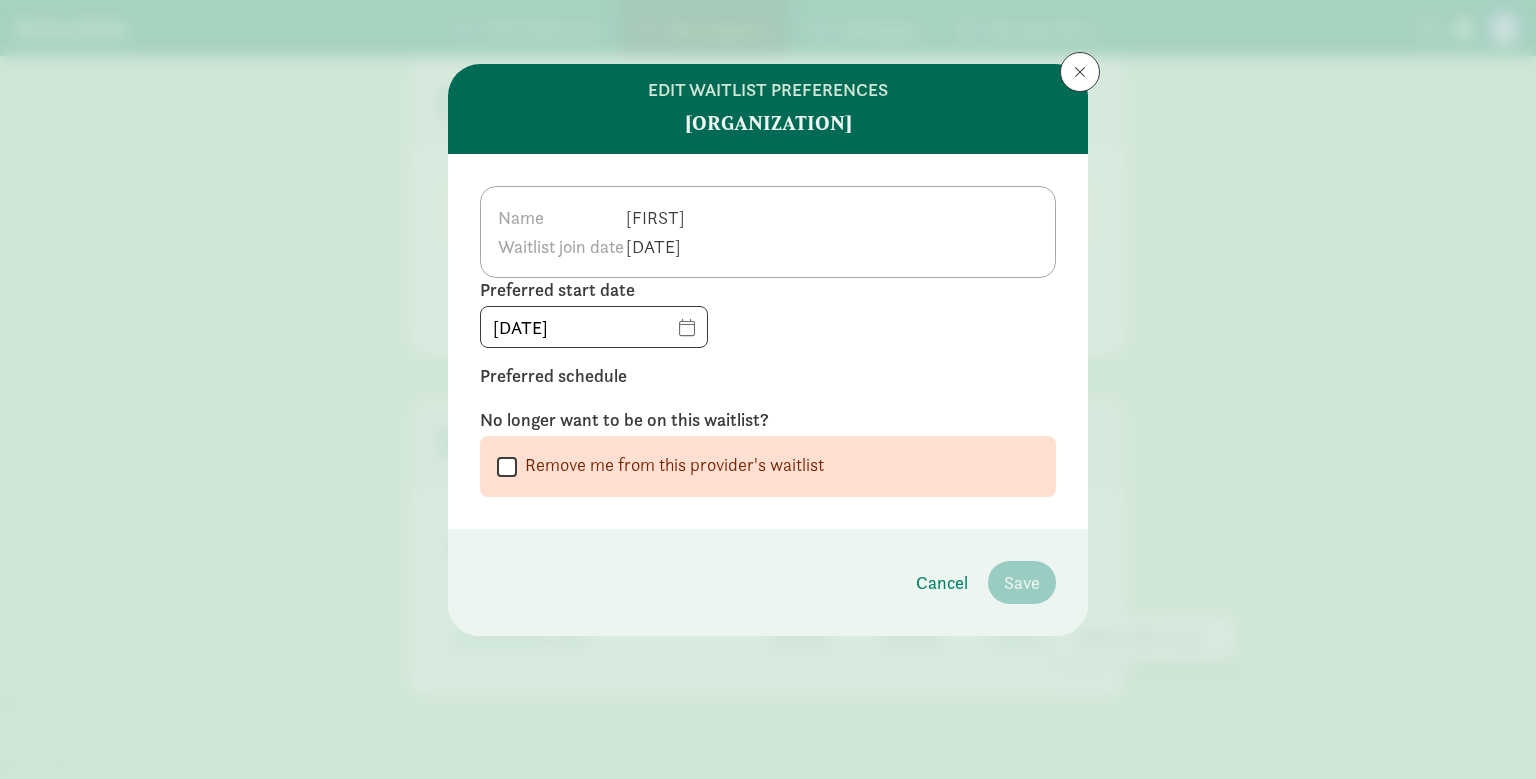 click on "08/29/2025" at bounding box center [768, 327] 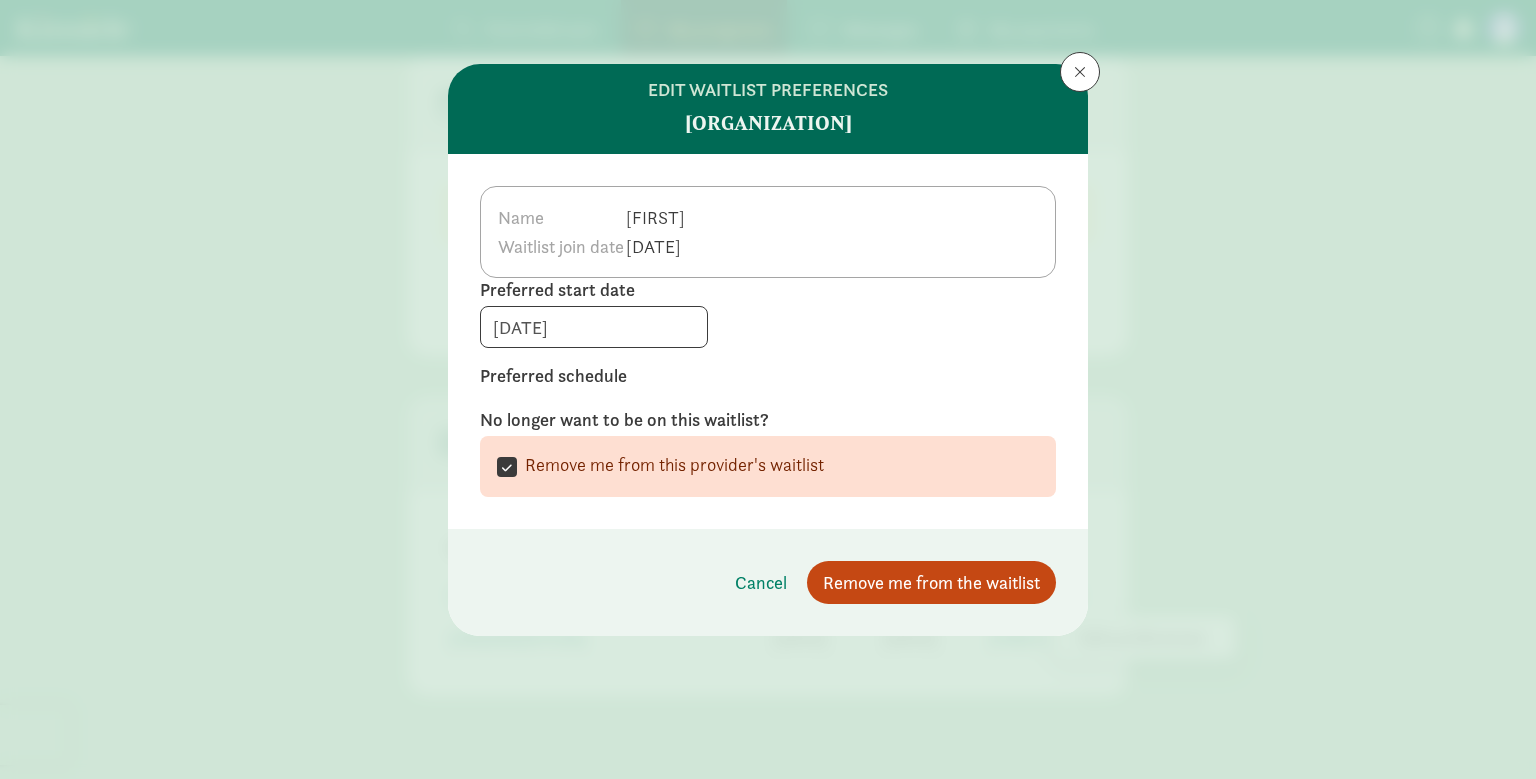 click on "Remove me from this provider's waitlist" at bounding box center (507, 466) 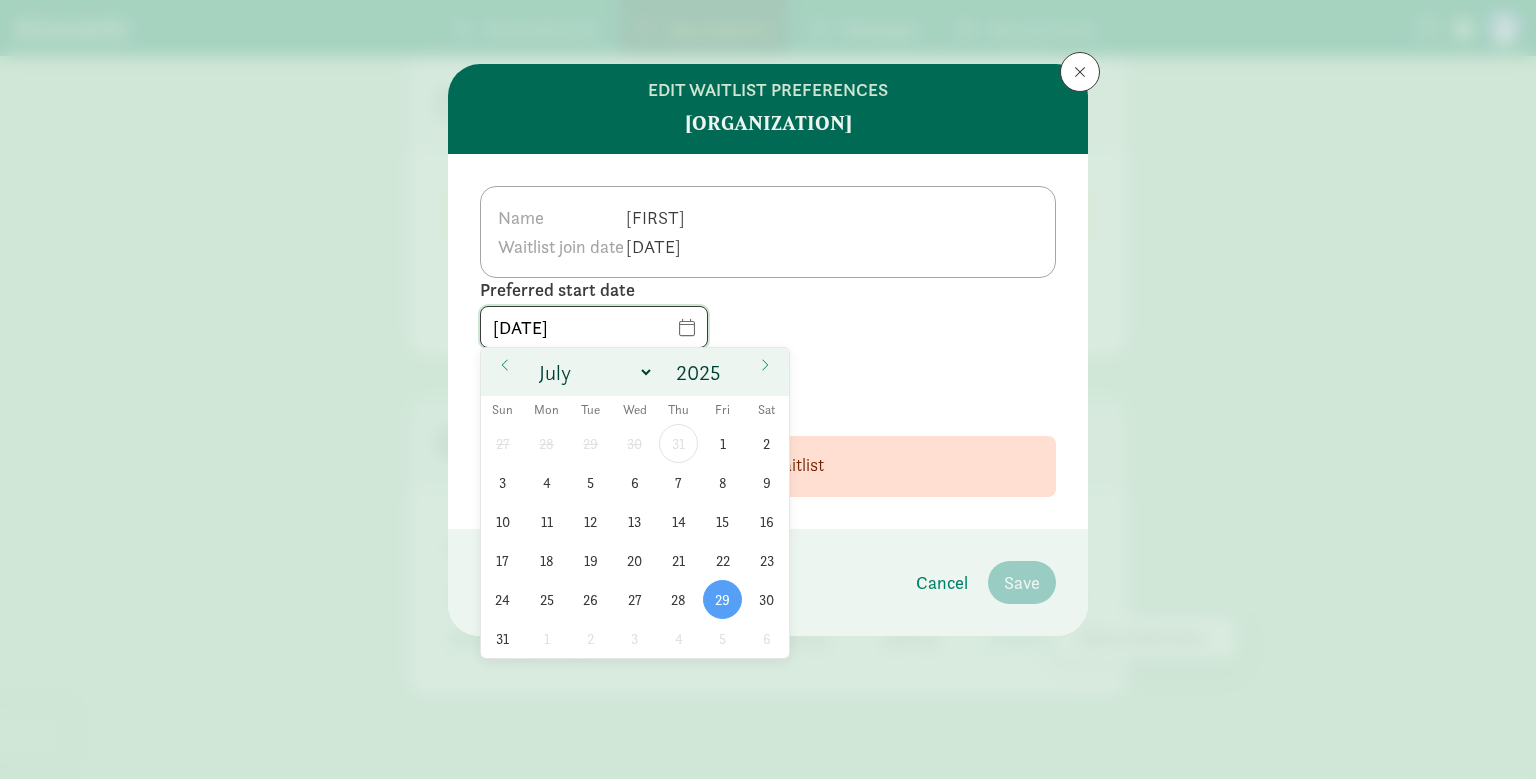 click on "08/29/2025" 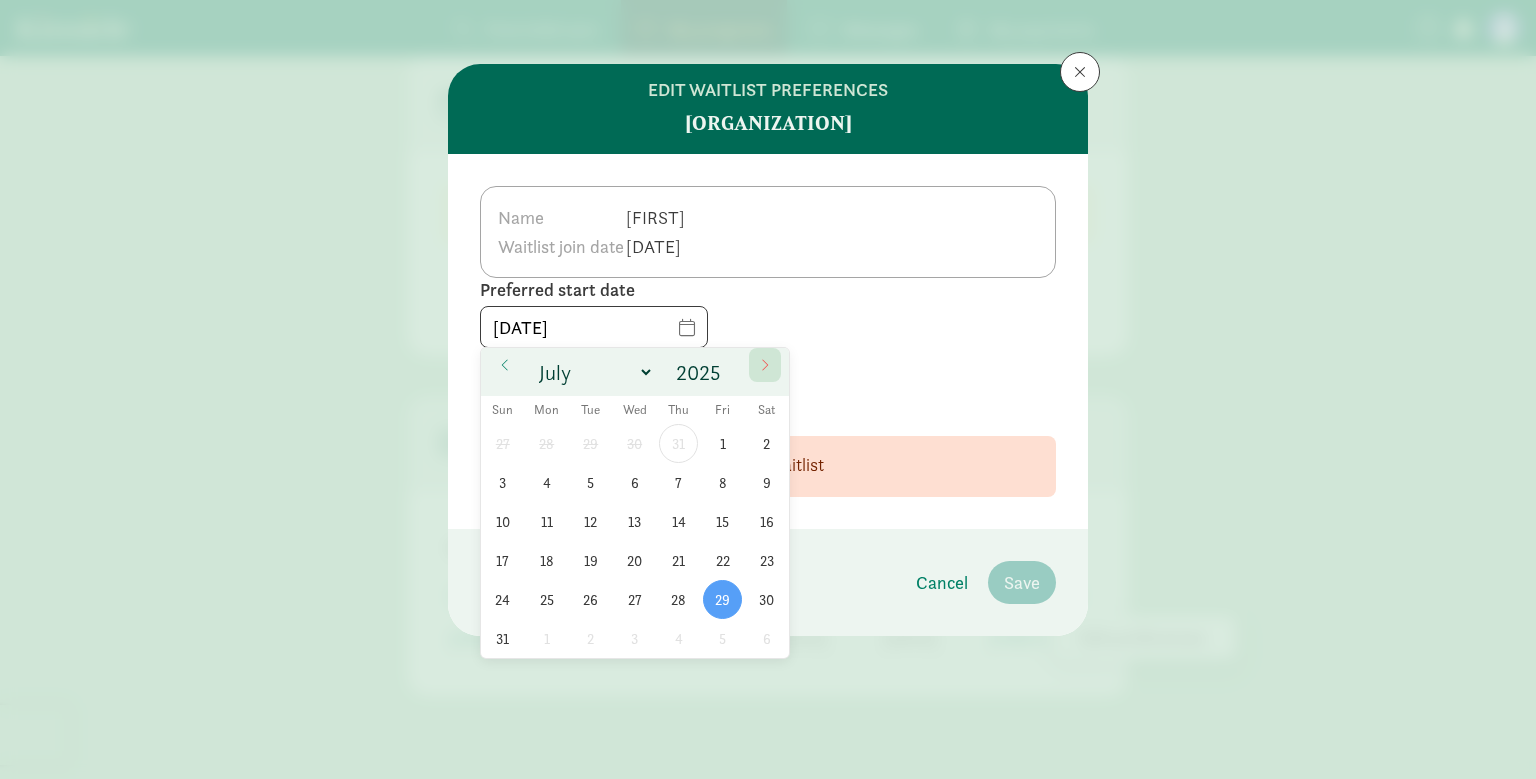 click 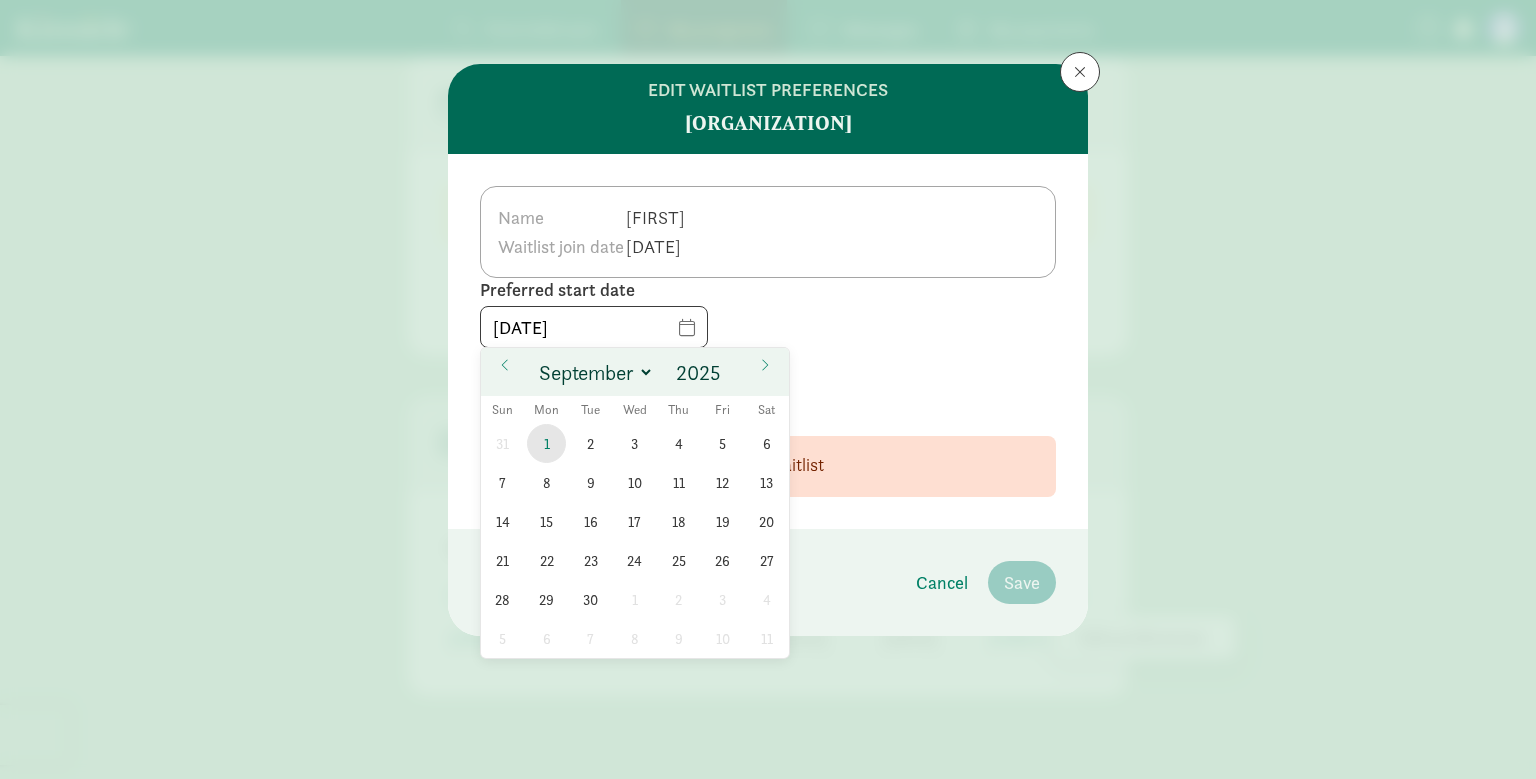 click on "1" at bounding box center (546, 443) 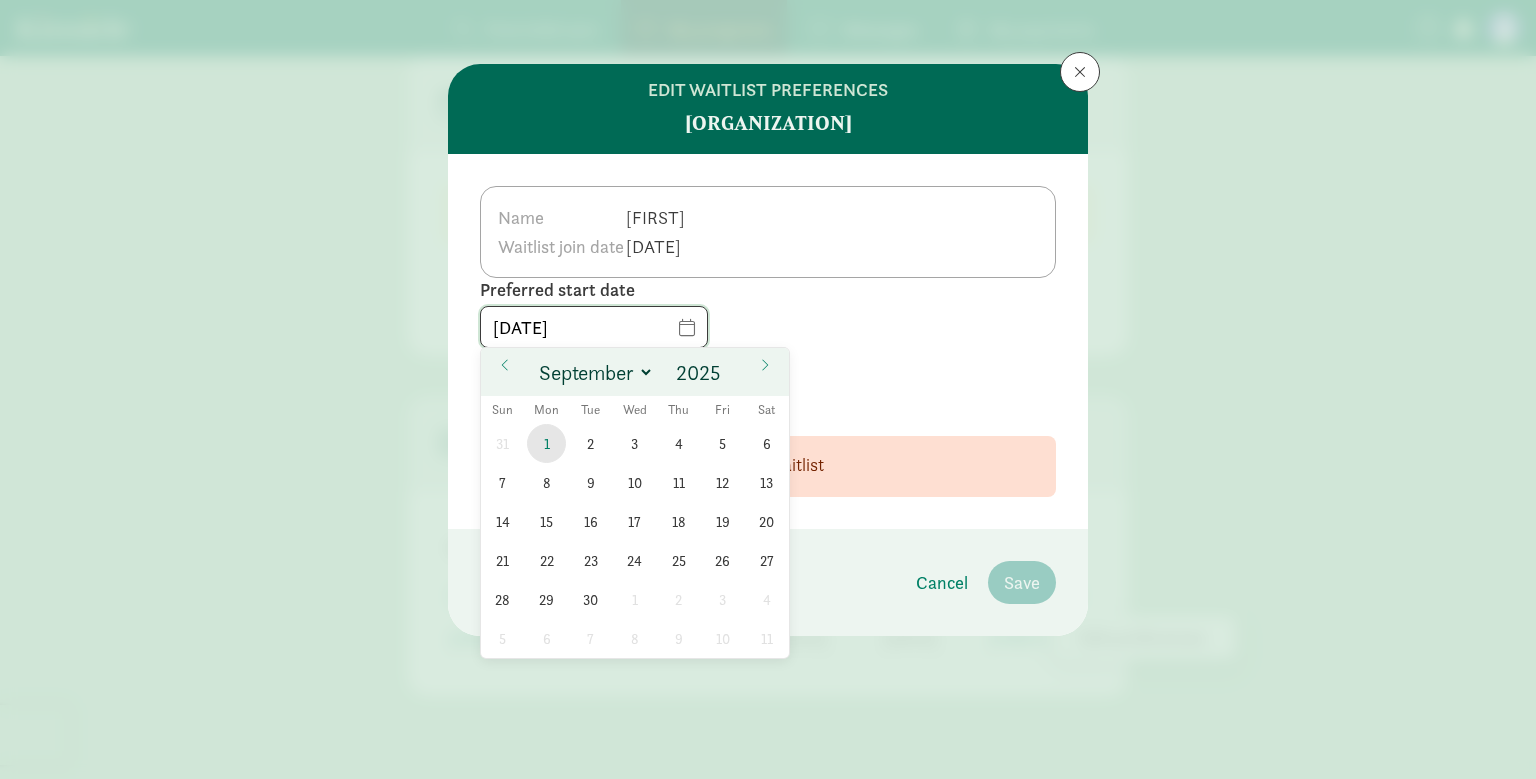 type on "09/01/2025" 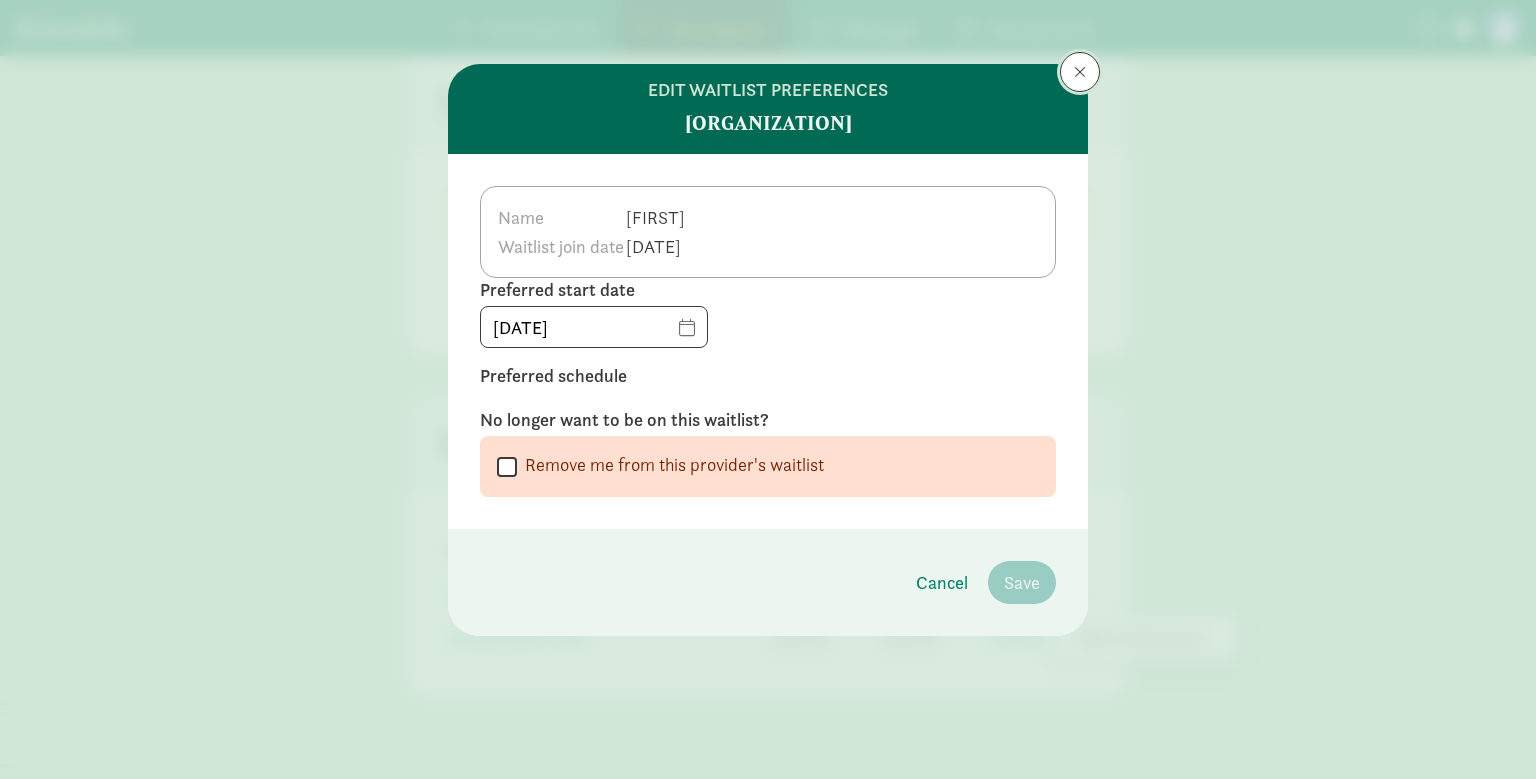 click at bounding box center [1080, 72] 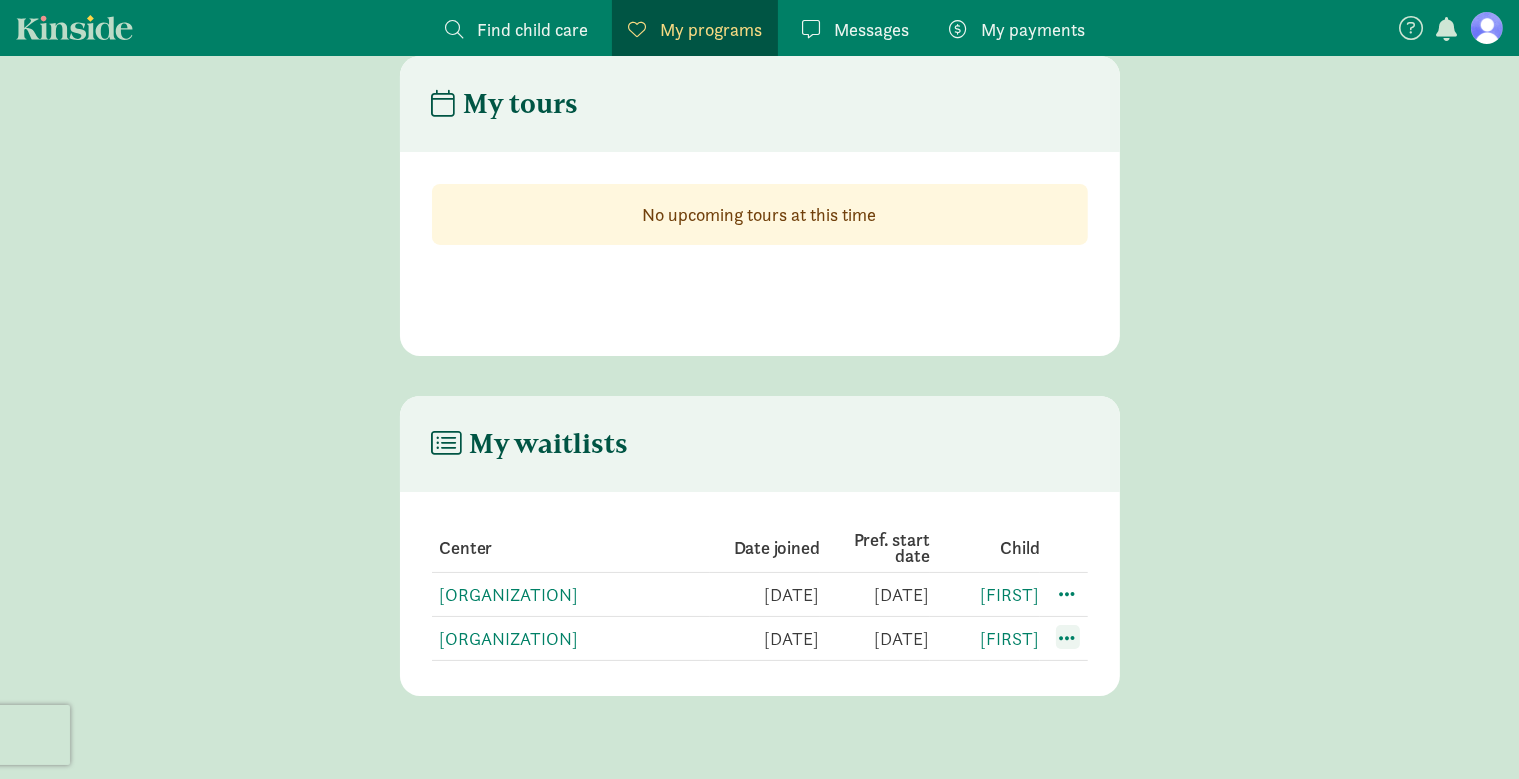 click 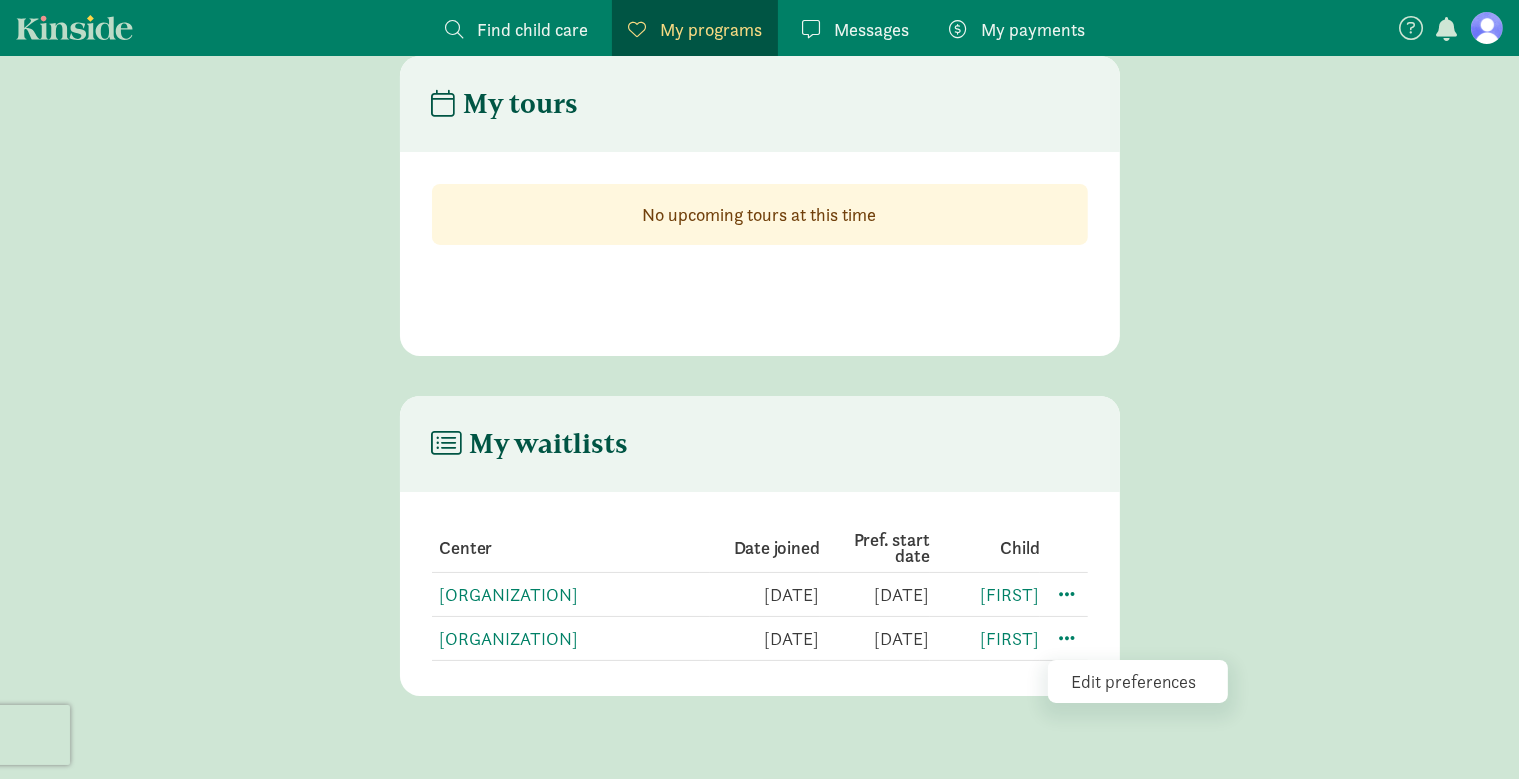click on "Edit preferences" 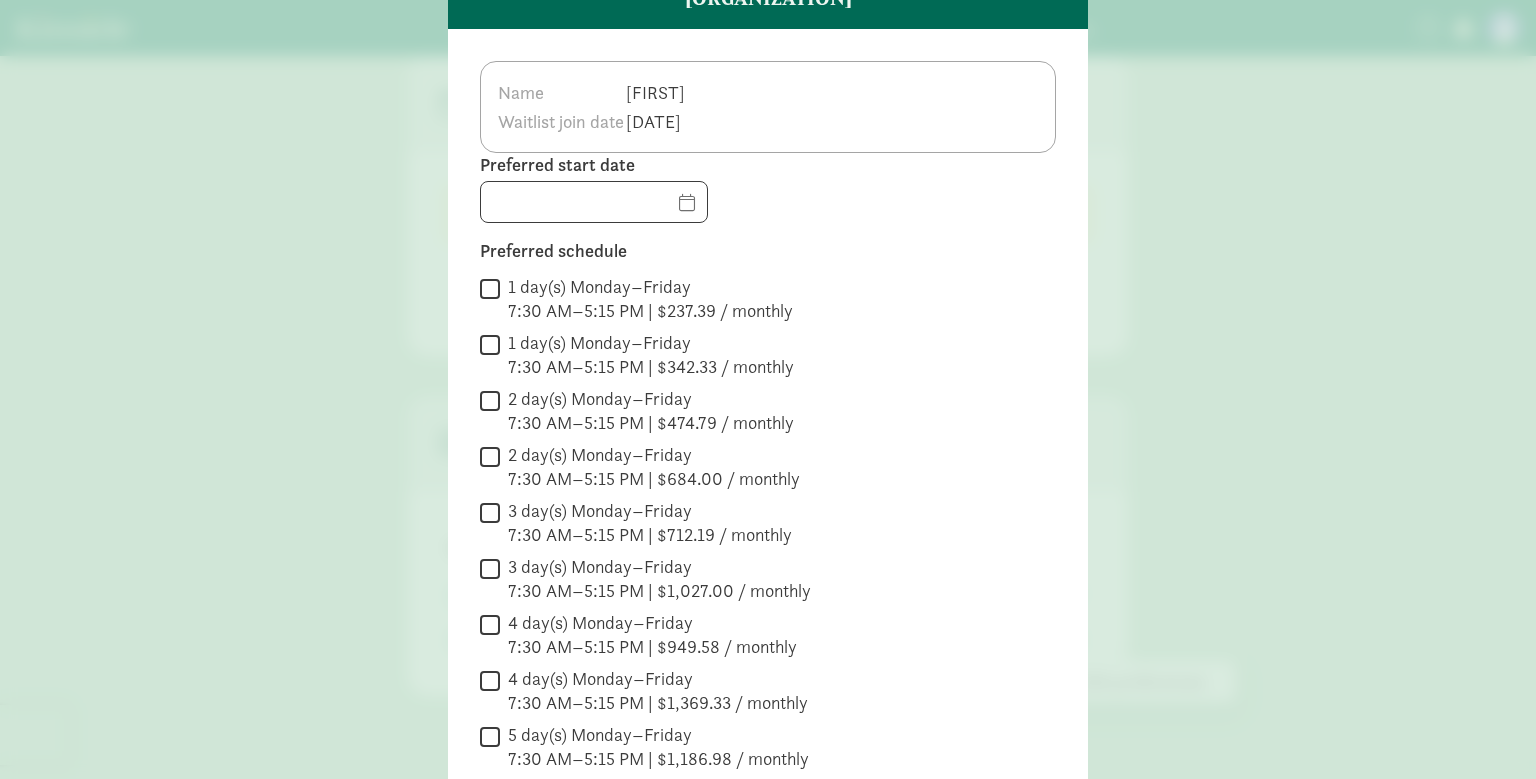 scroll, scrollTop: 130, scrollLeft: 0, axis: vertical 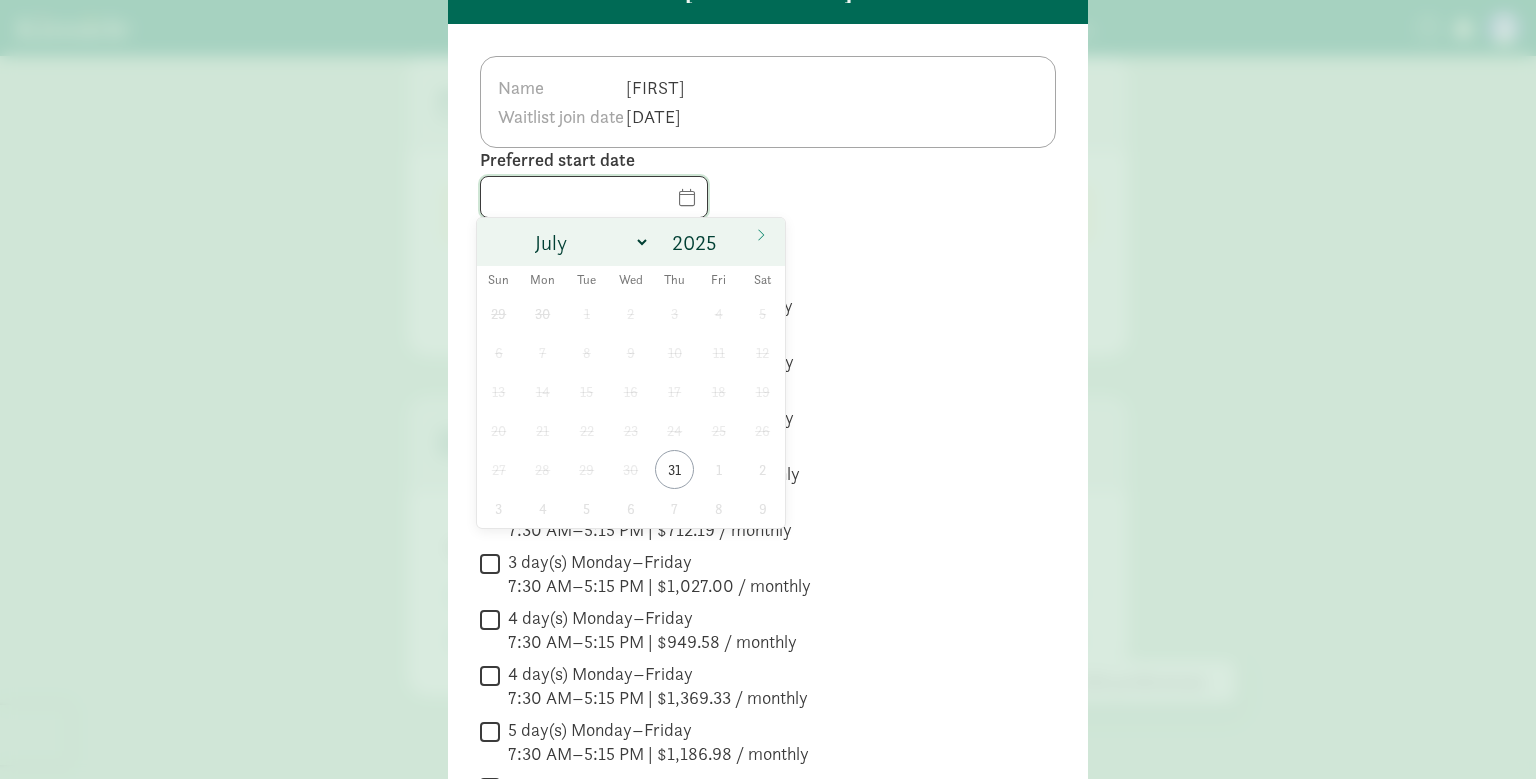 click 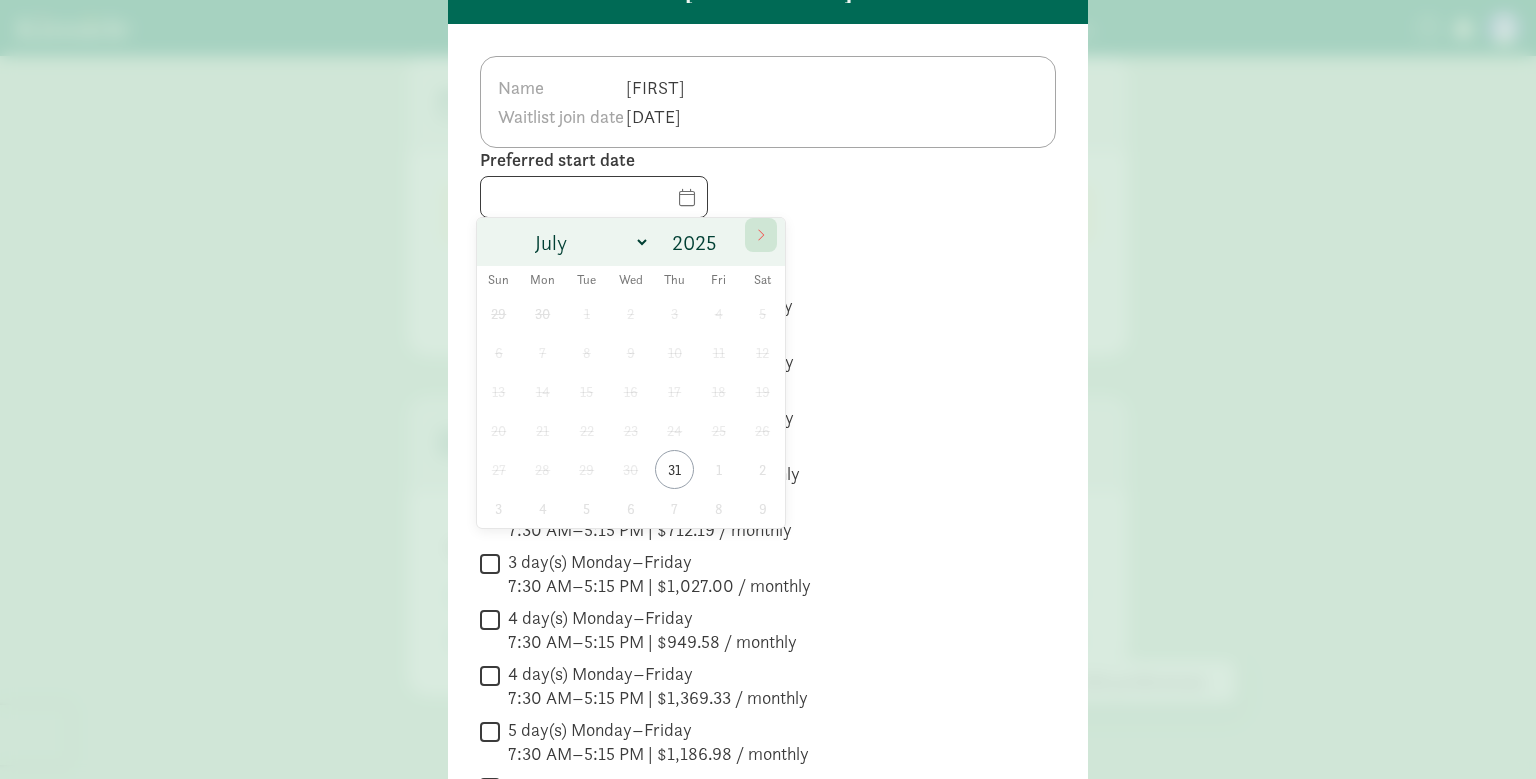 click 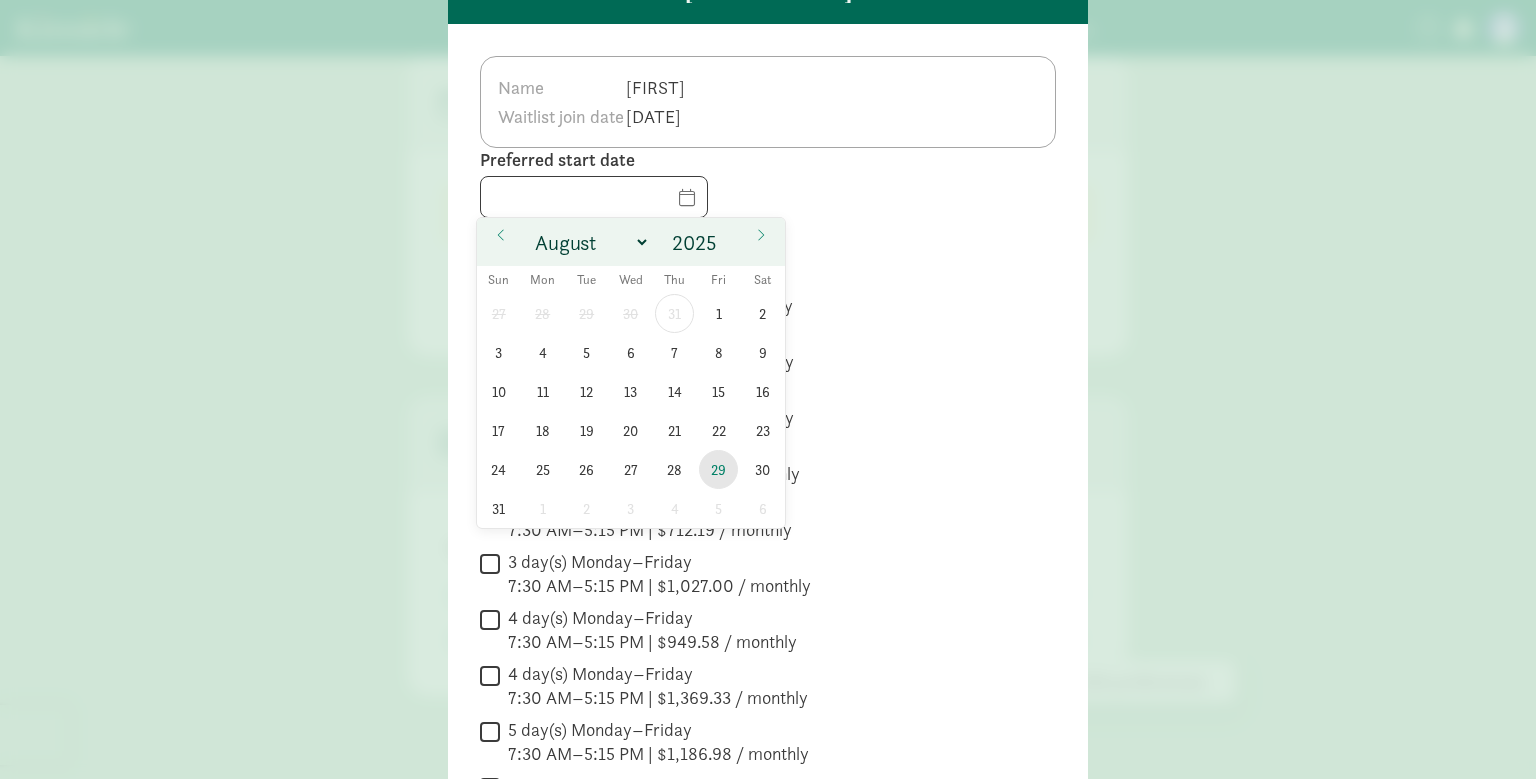 click on "29" at bounding box center (718, 469) 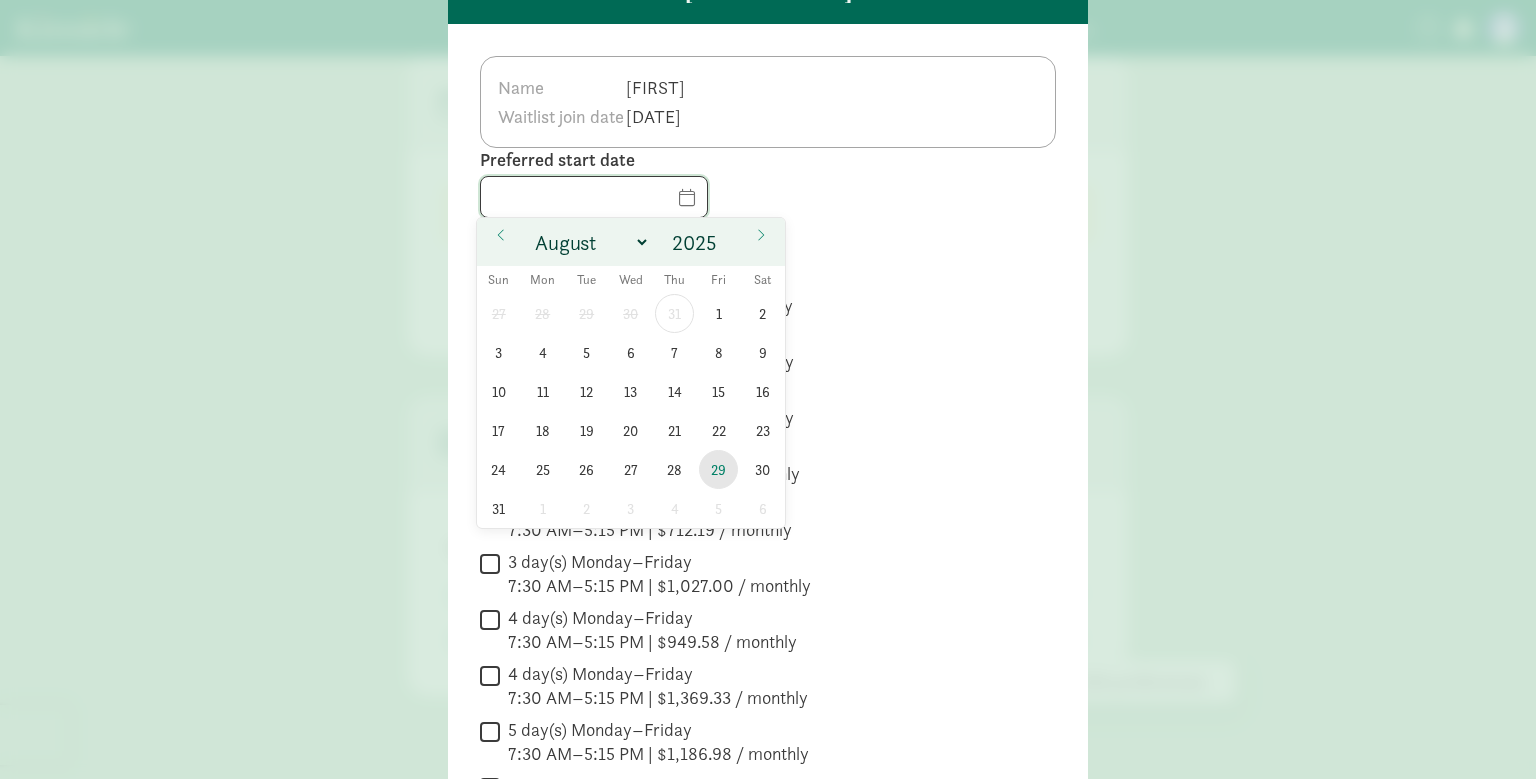 type on "08/29/2025" 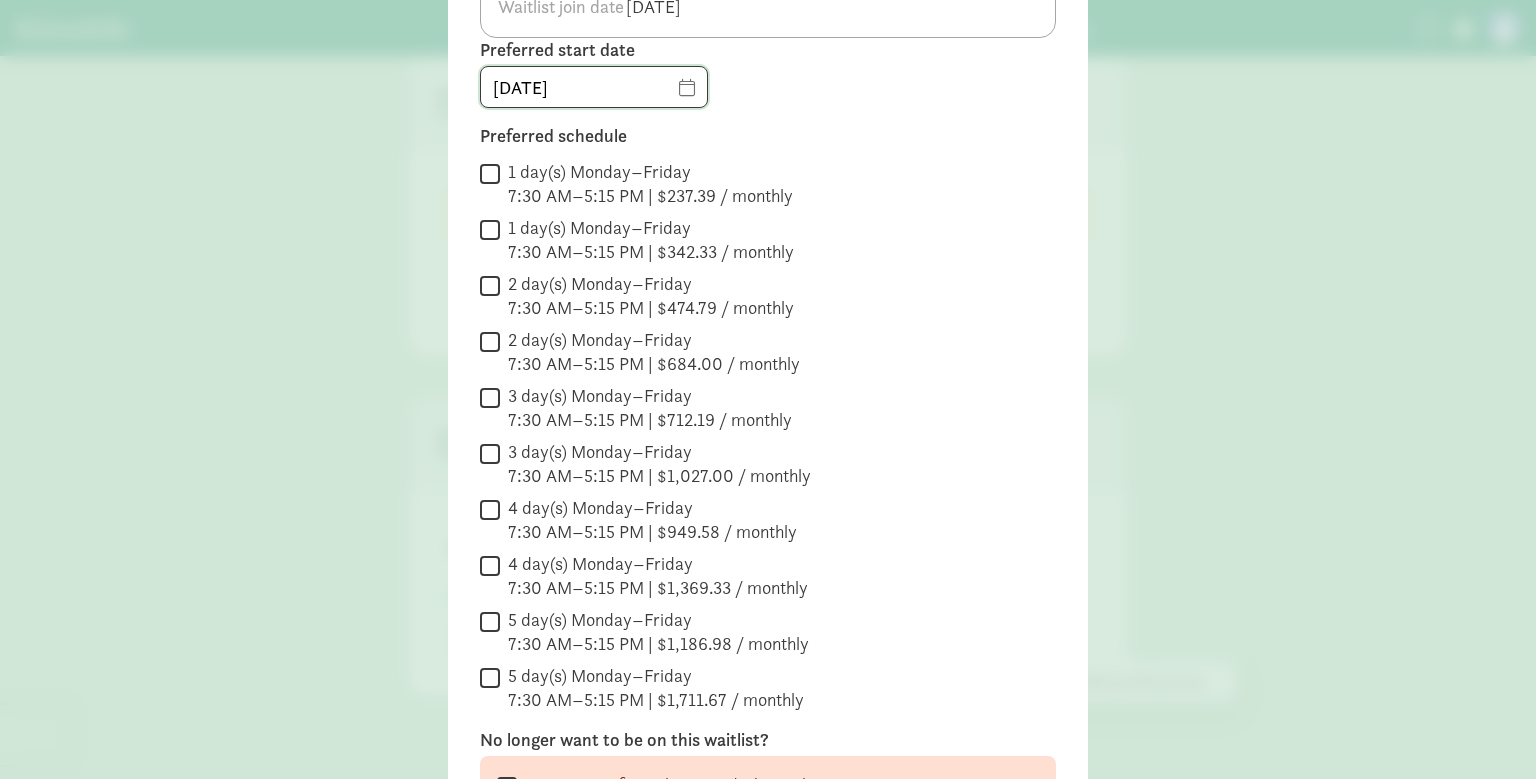 scroll, scrollTop: 255, scrollLeft: 0, axis: vertical 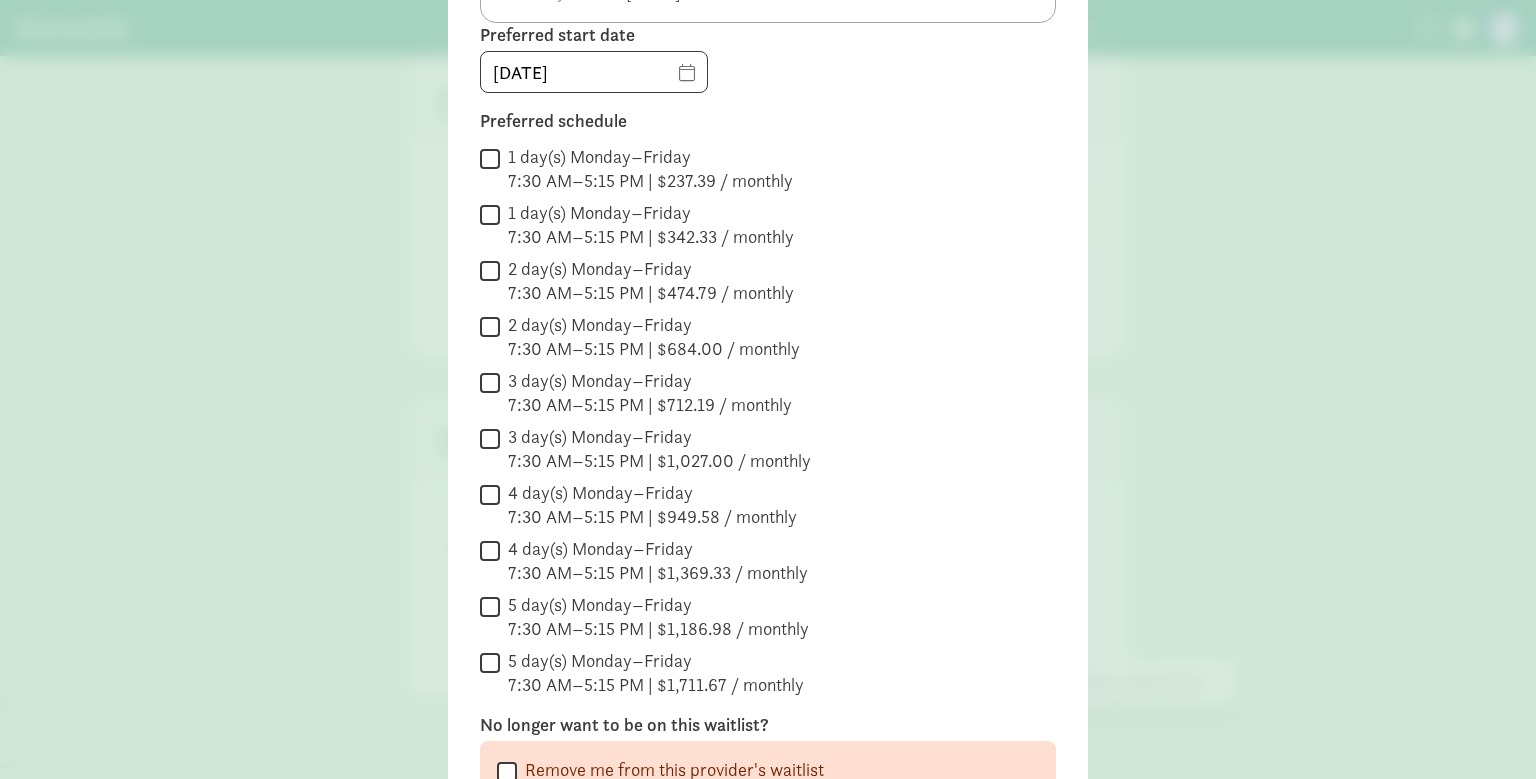 click on "2 day(s) Monday–Friday 7:30 AM–5:15 PM | $474.79 / monthly" at bounding box center (490, 270) 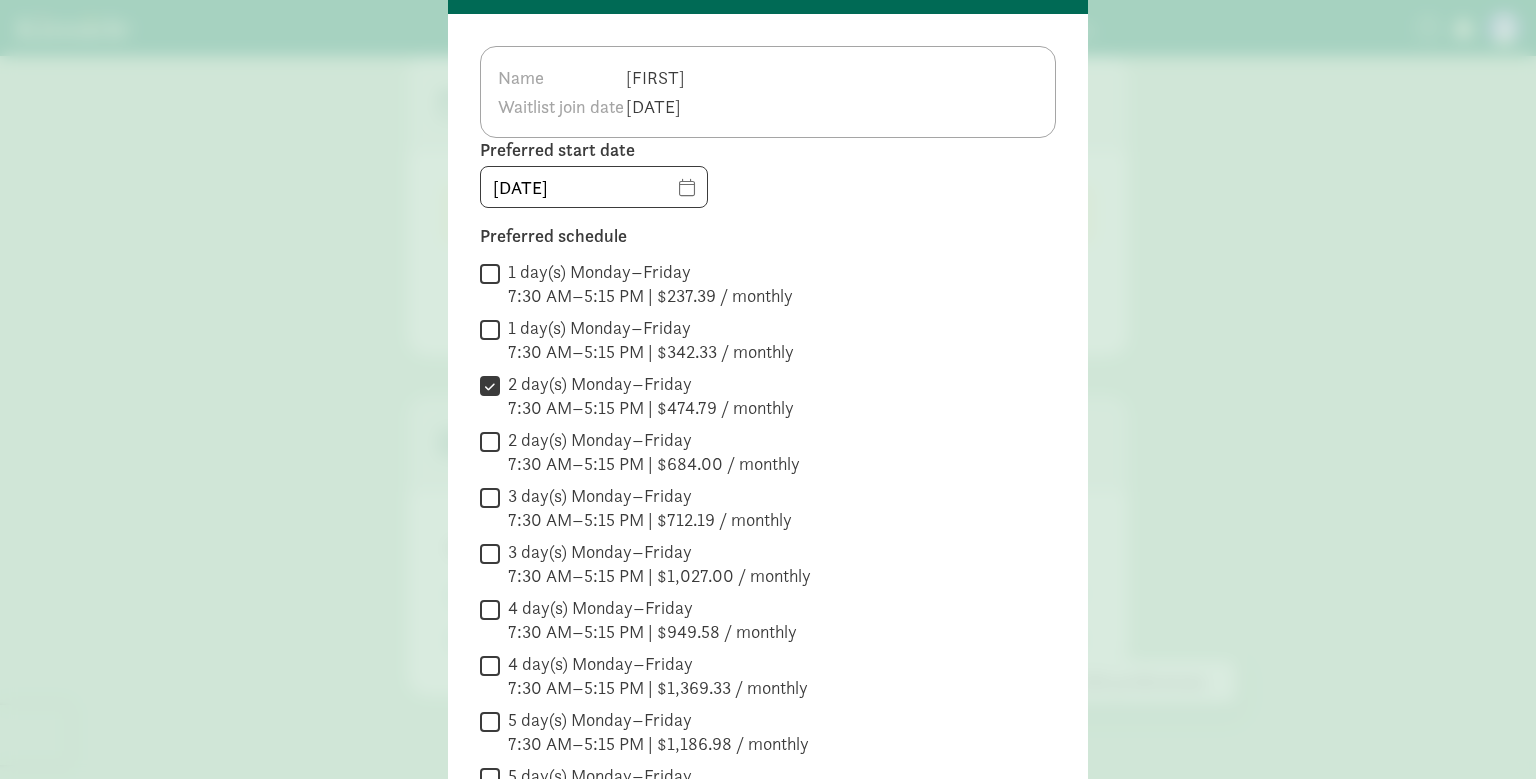 scroll, scrollTop: 152, scrollLeft: 0, axis: vertical 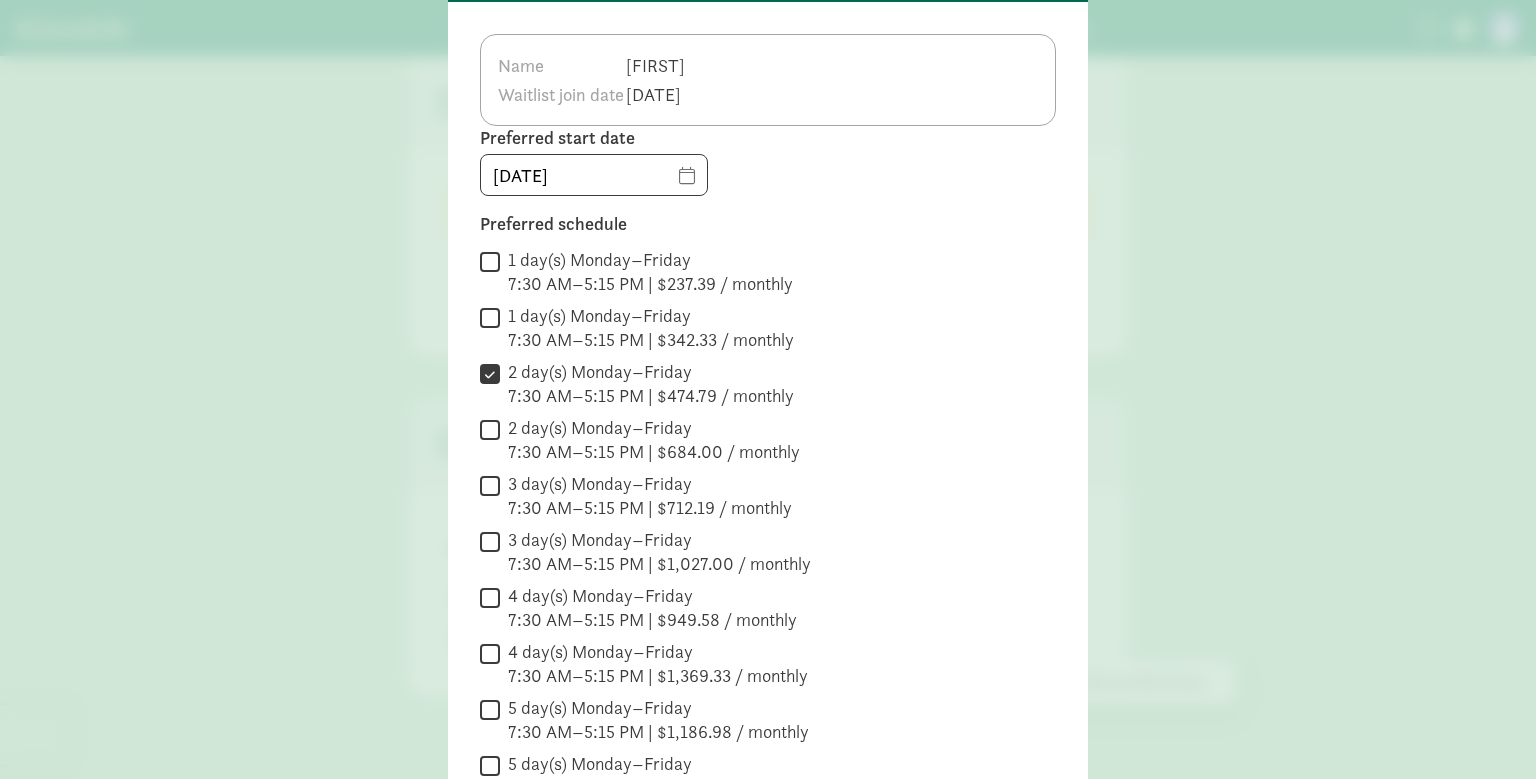 click on "2 day(s) Monday–Friday 7:30 AM–5:15 PM | $684.00 / monthly" at bounding box center (490, 429) 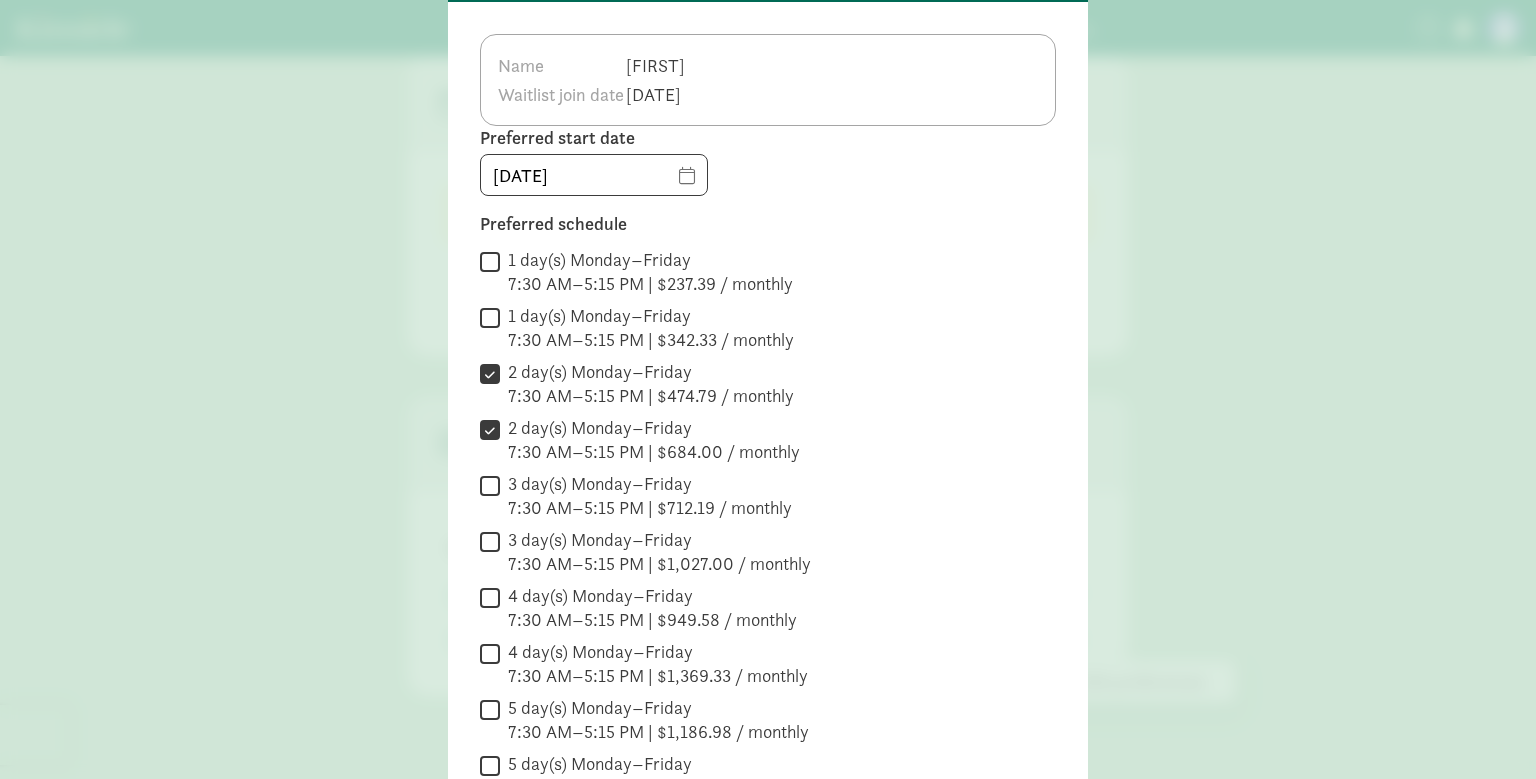 click on "1 day(s) Monday–Friday 7:30 AM–5:15 PM | $342.33 / monthly" at bounding box center [490, 317] 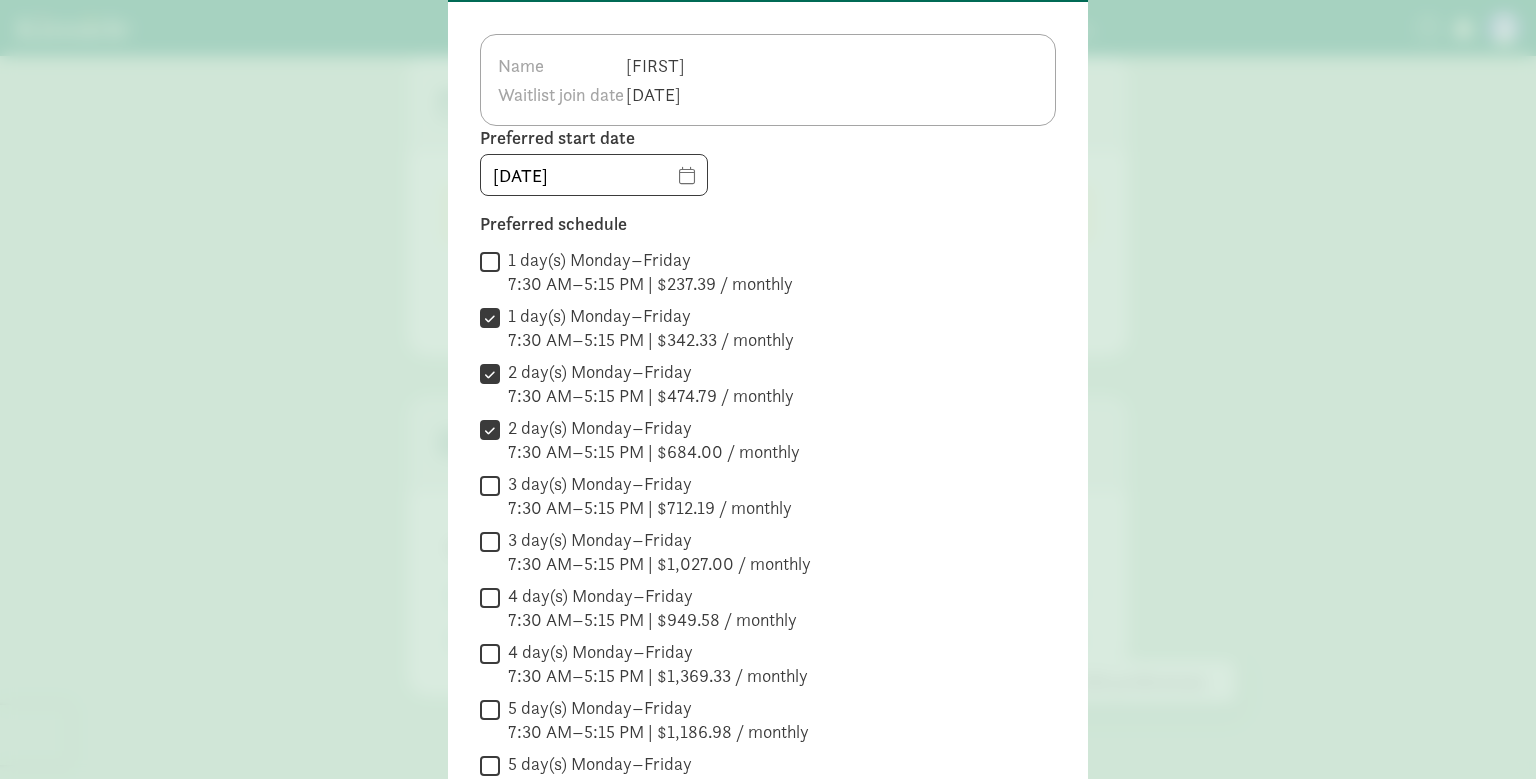 click on "1 day(s) Monday–Friday 7:30 AM–5:15 PM | $237.39 / monthly" at bounding box center [490, 261] 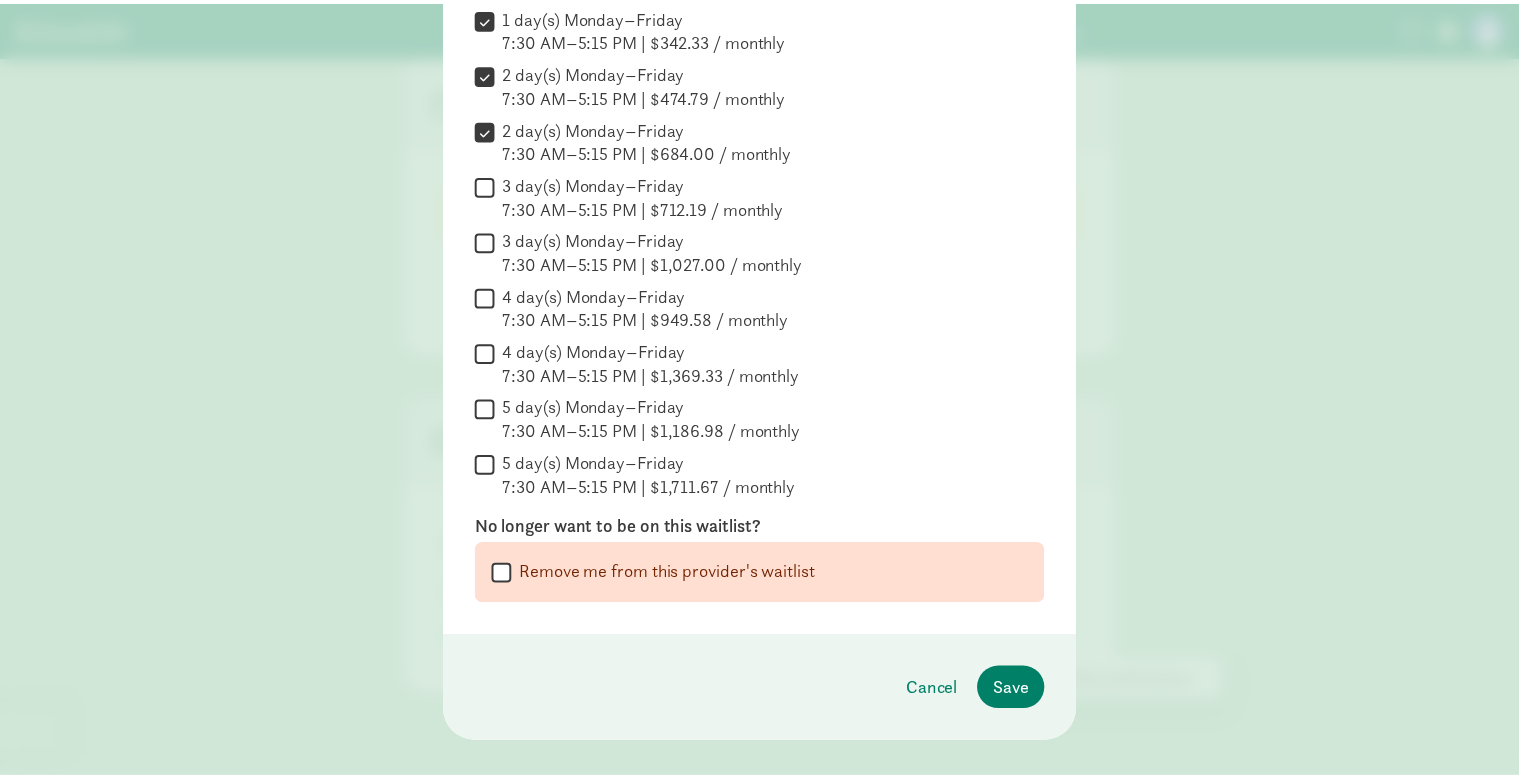 scroll, scrollTop: 453, scrollLeft: 0, axis: vertical 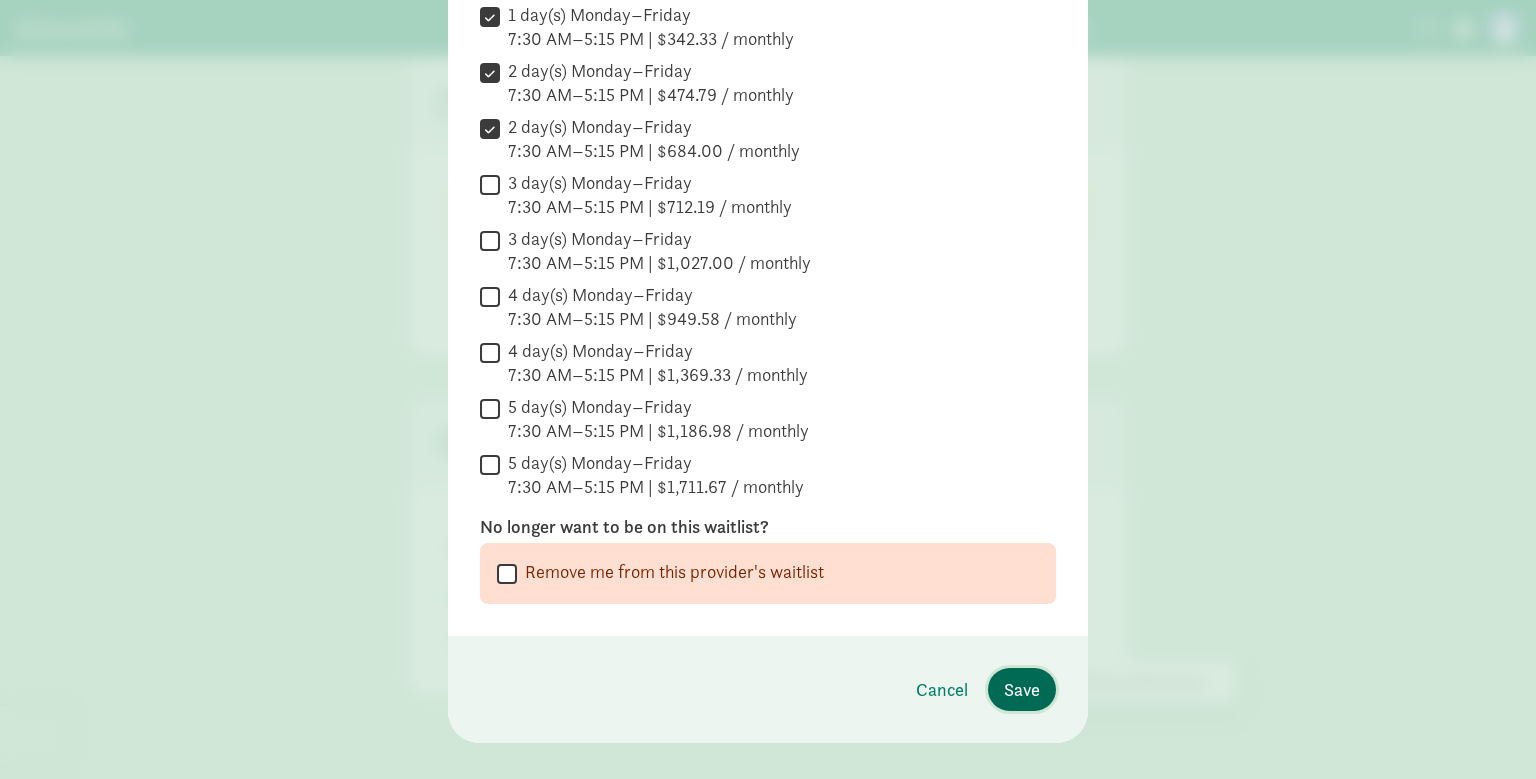 click on "Save" at bounding box center (1022, 689) 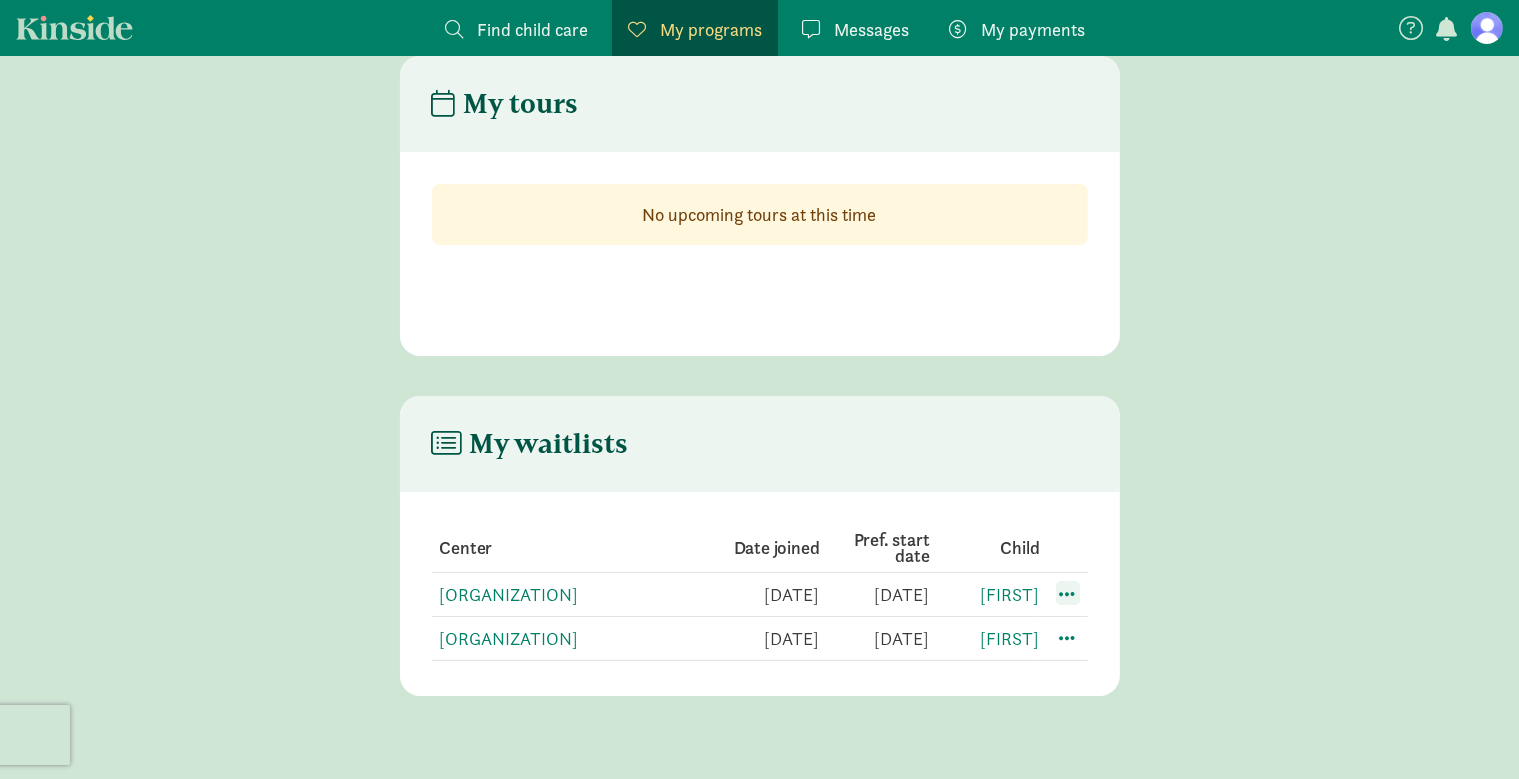 click 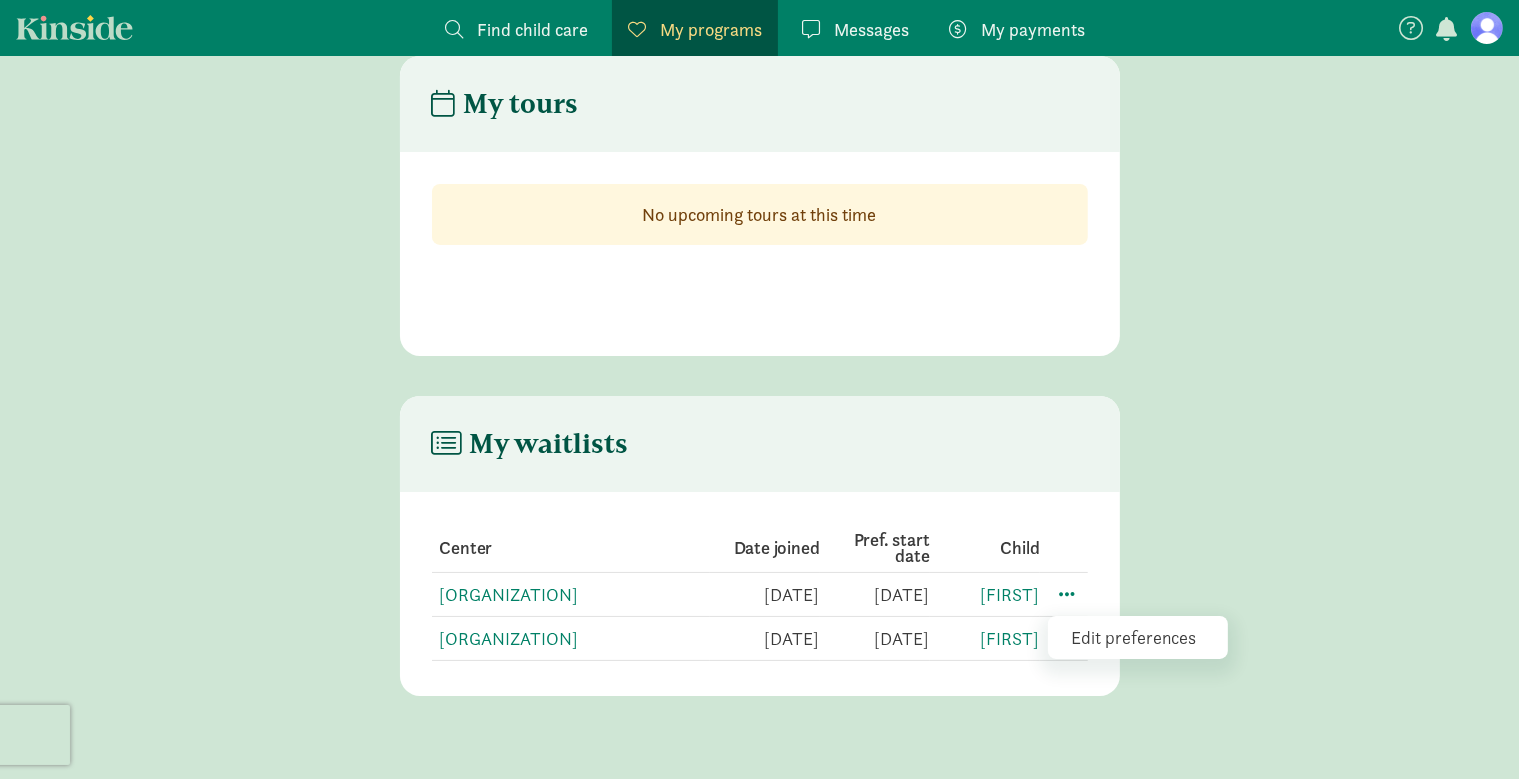 click on "Edit preferences" 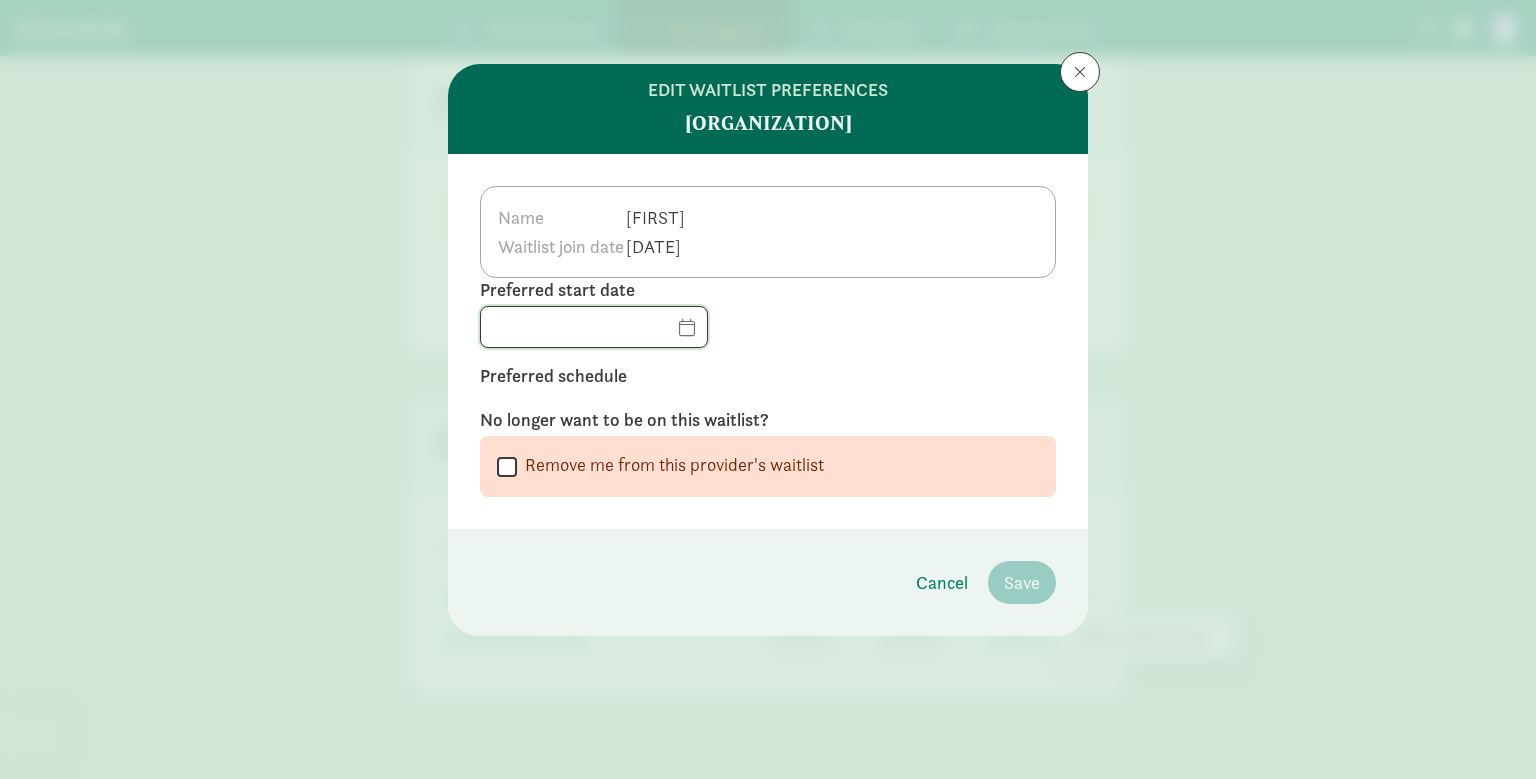 click 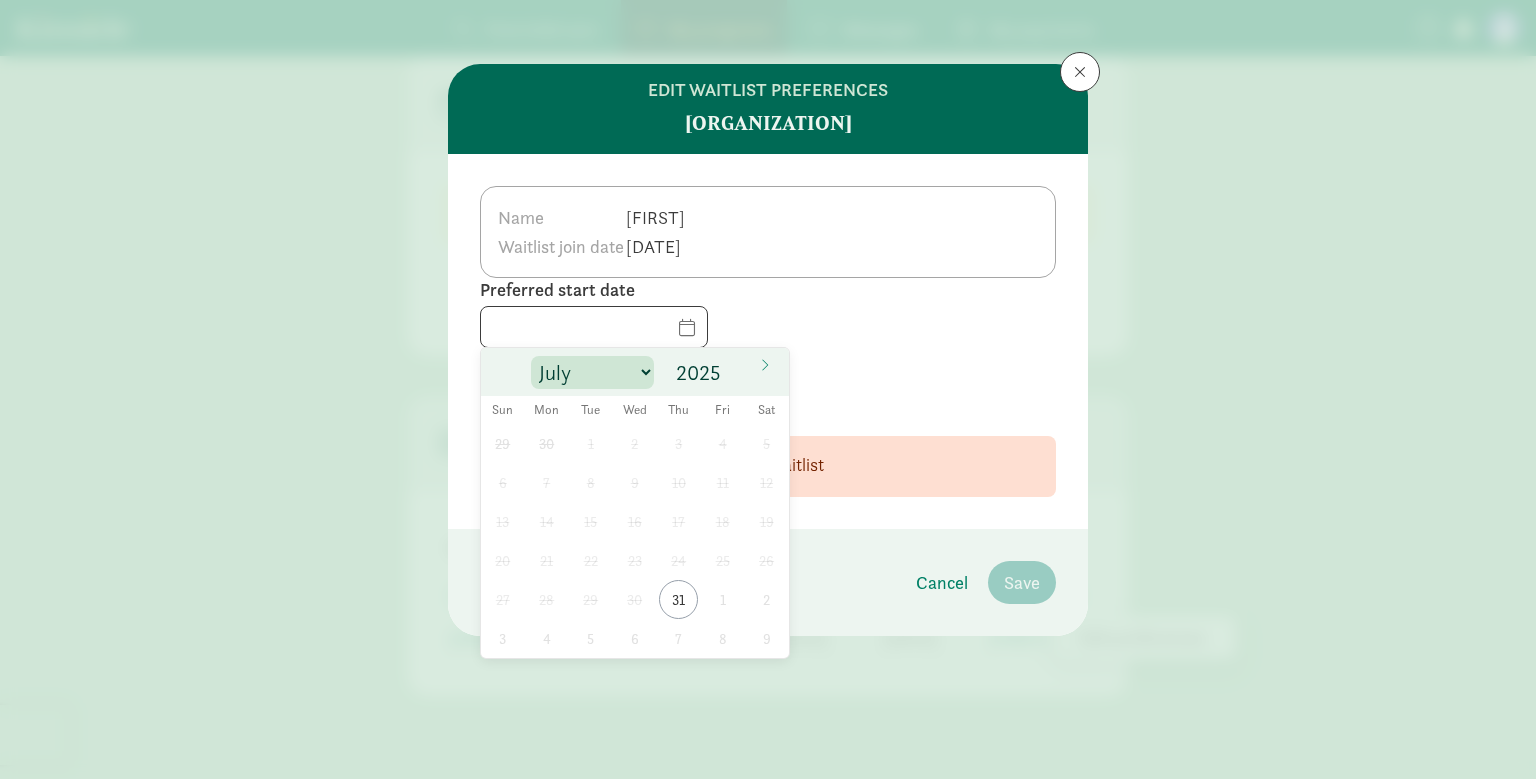 click on "July August September October November December" at bounding box center [592, 372] 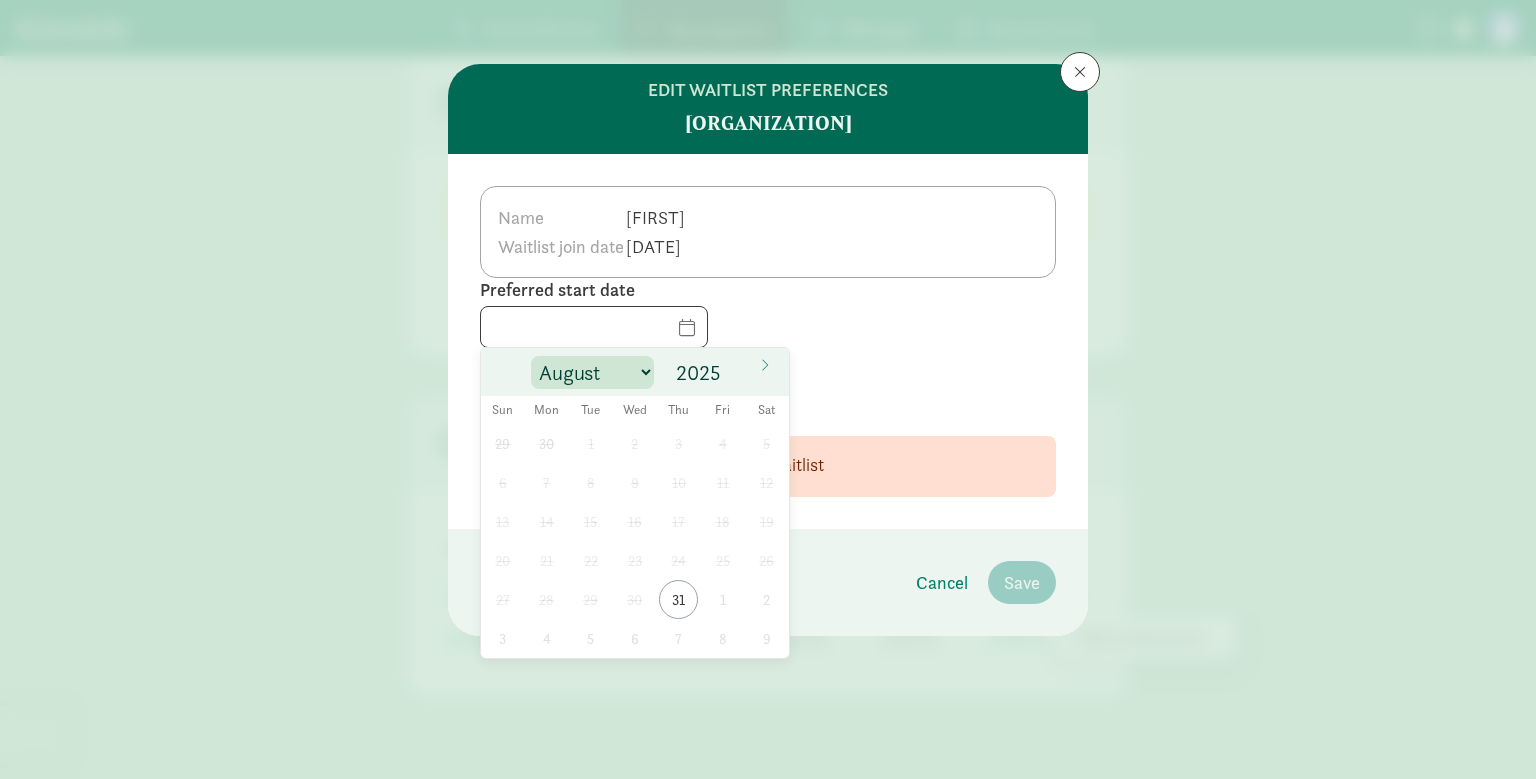 click on "August" at bounding box center (0, 0) 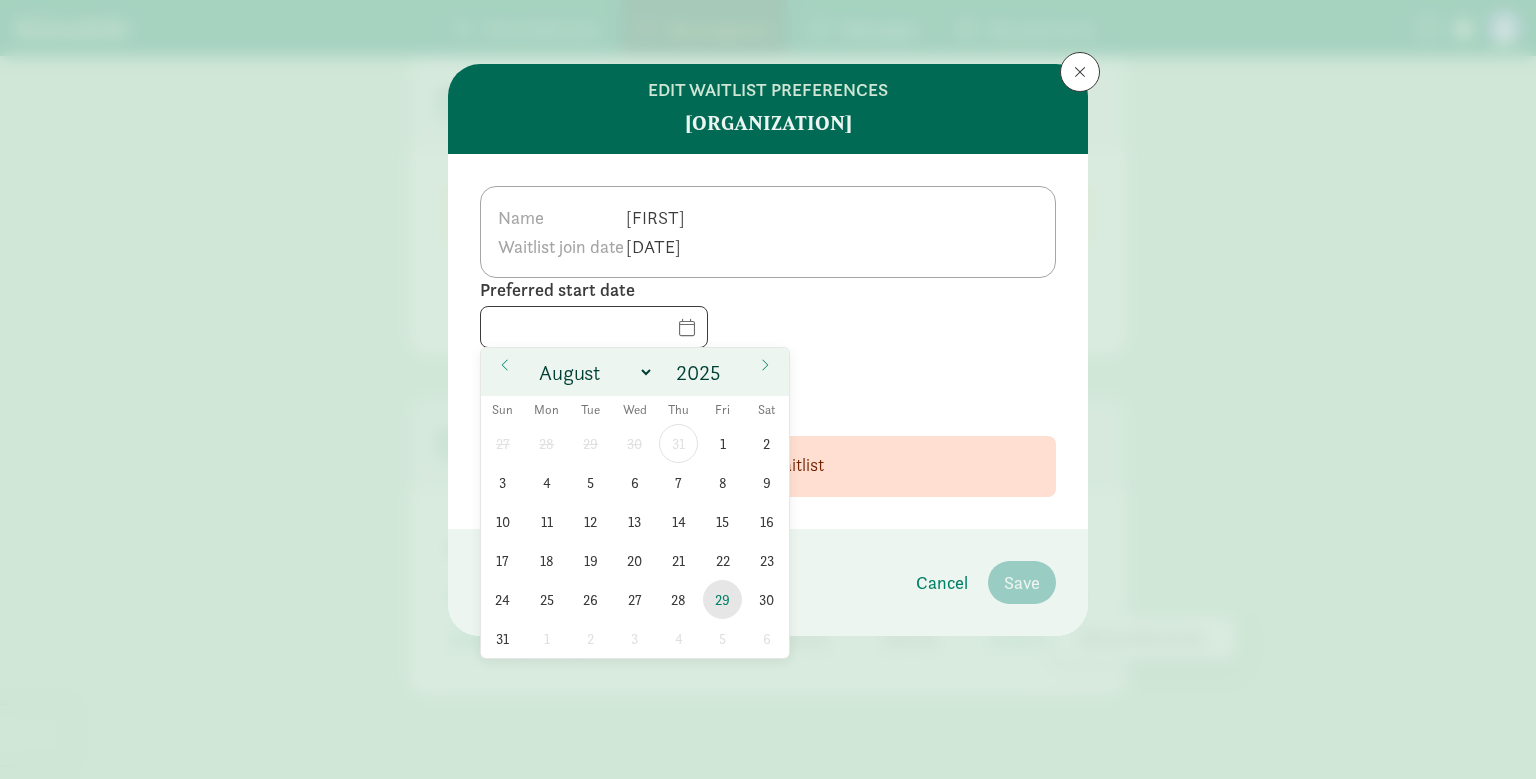 click on "29" at bounding box center (722, 599) 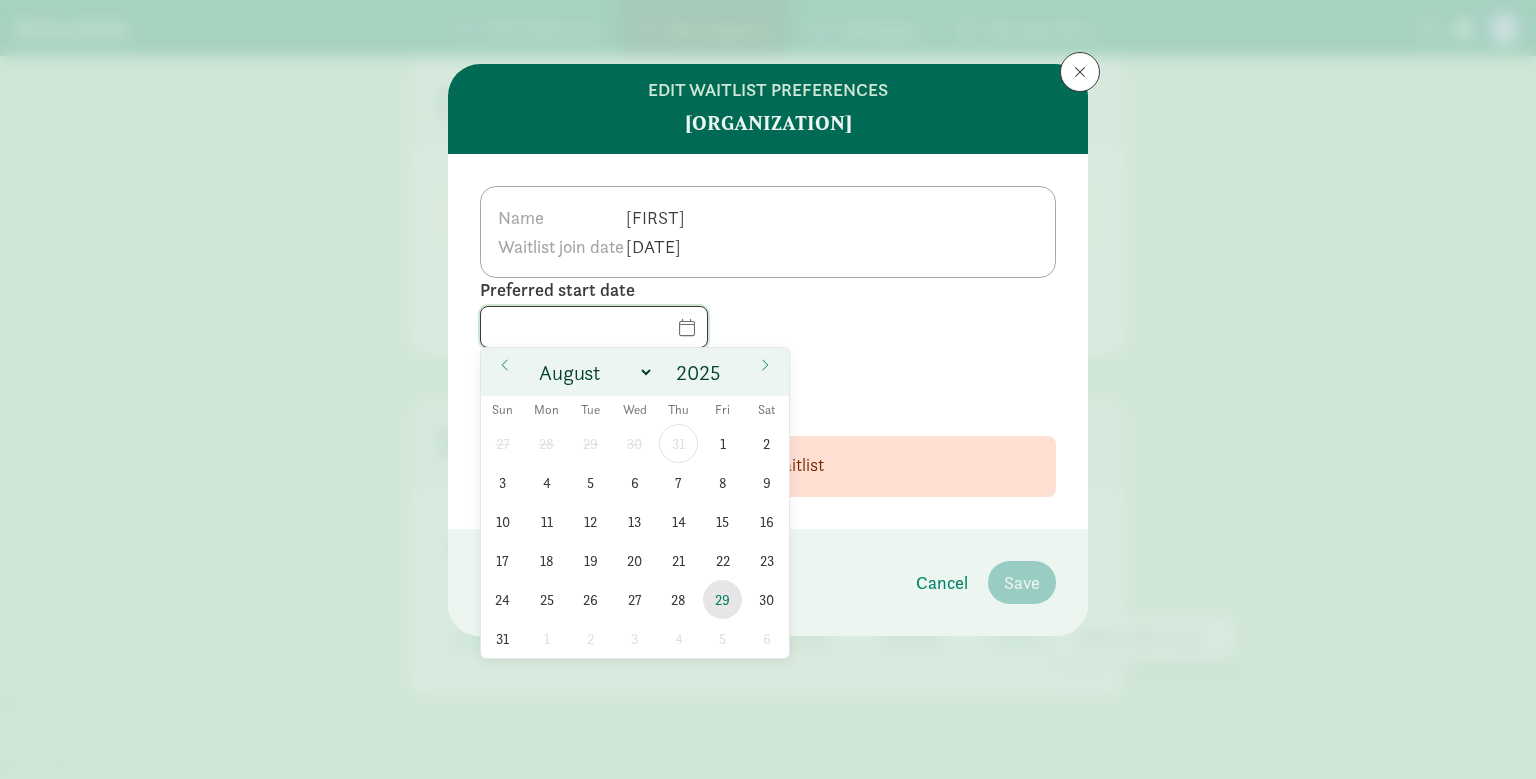 type on "08/29/2025" 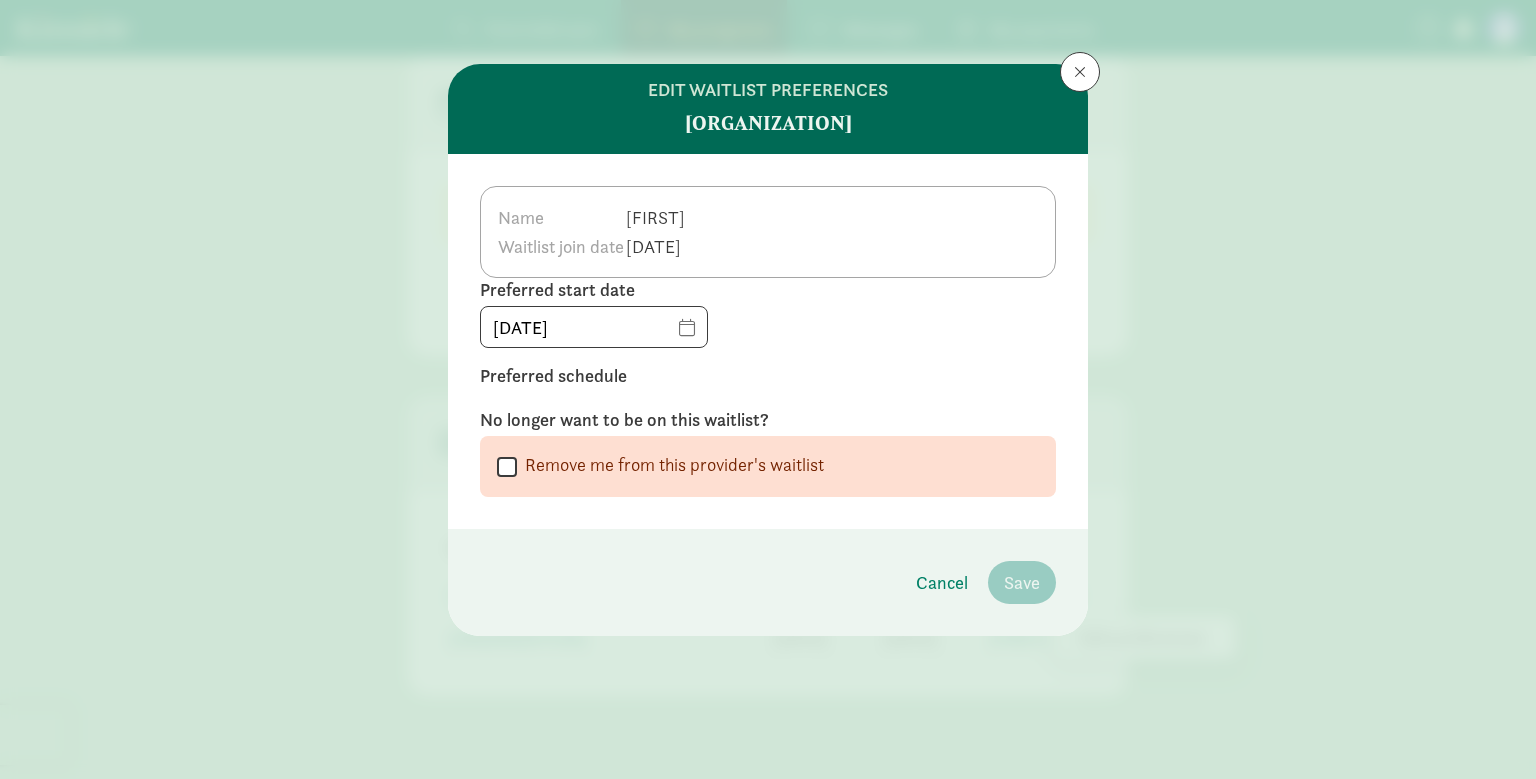 click on "Preferred schedule" at bounding box center (768, 376) 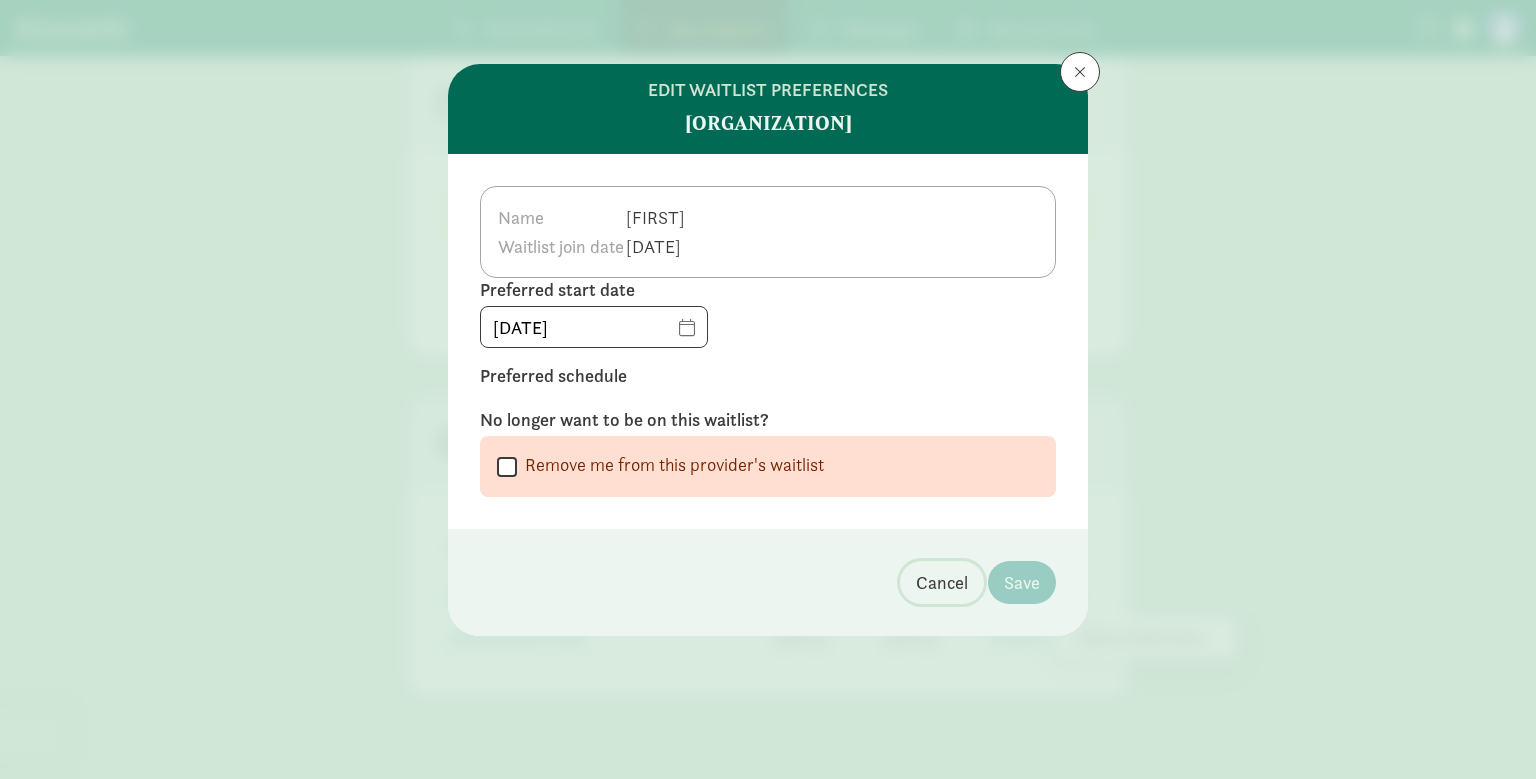 click on "Cancel" at bounding box center (942, 582) 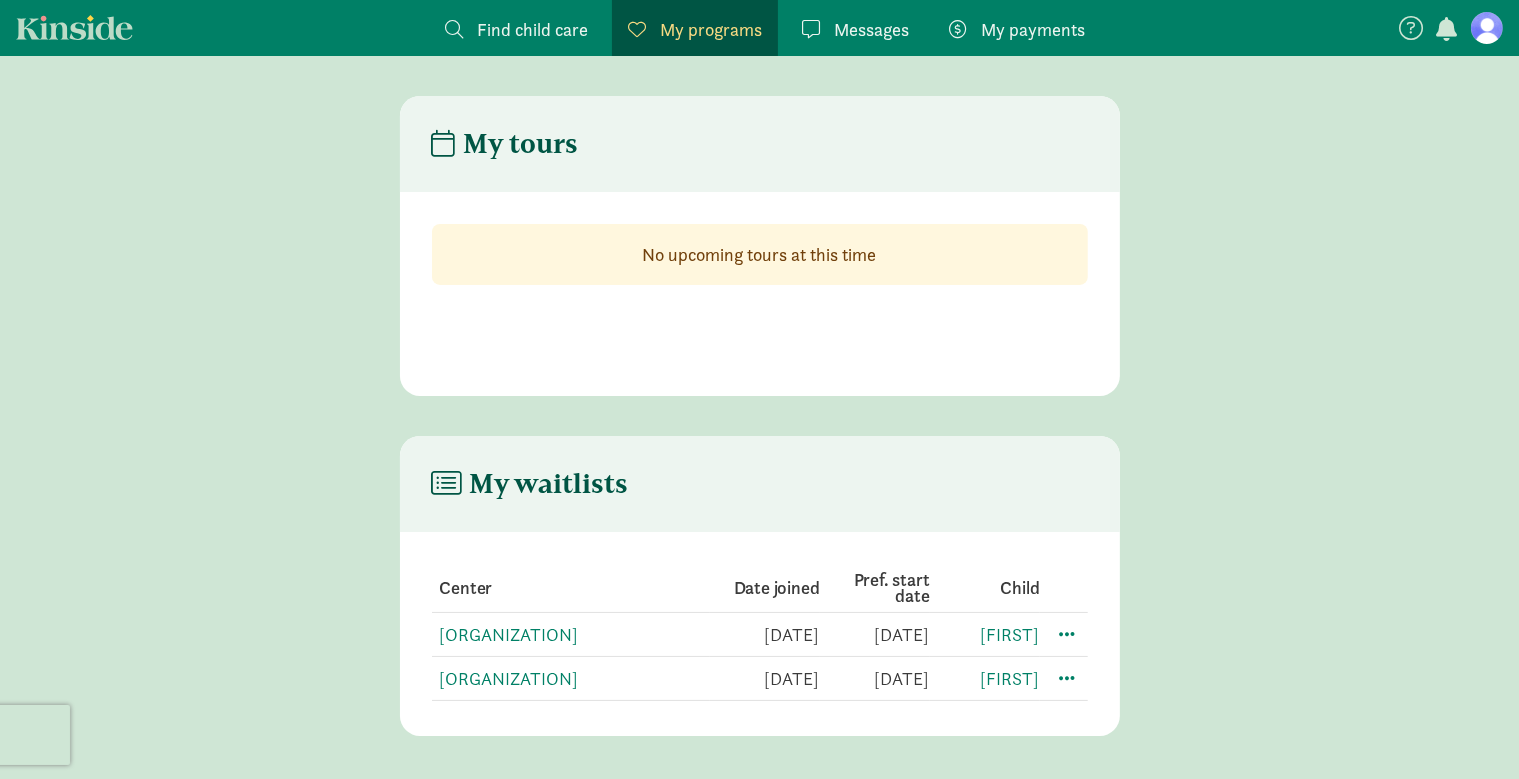 scroll, scrollTop: 40, scrollLeft: 0, axis: vertical 